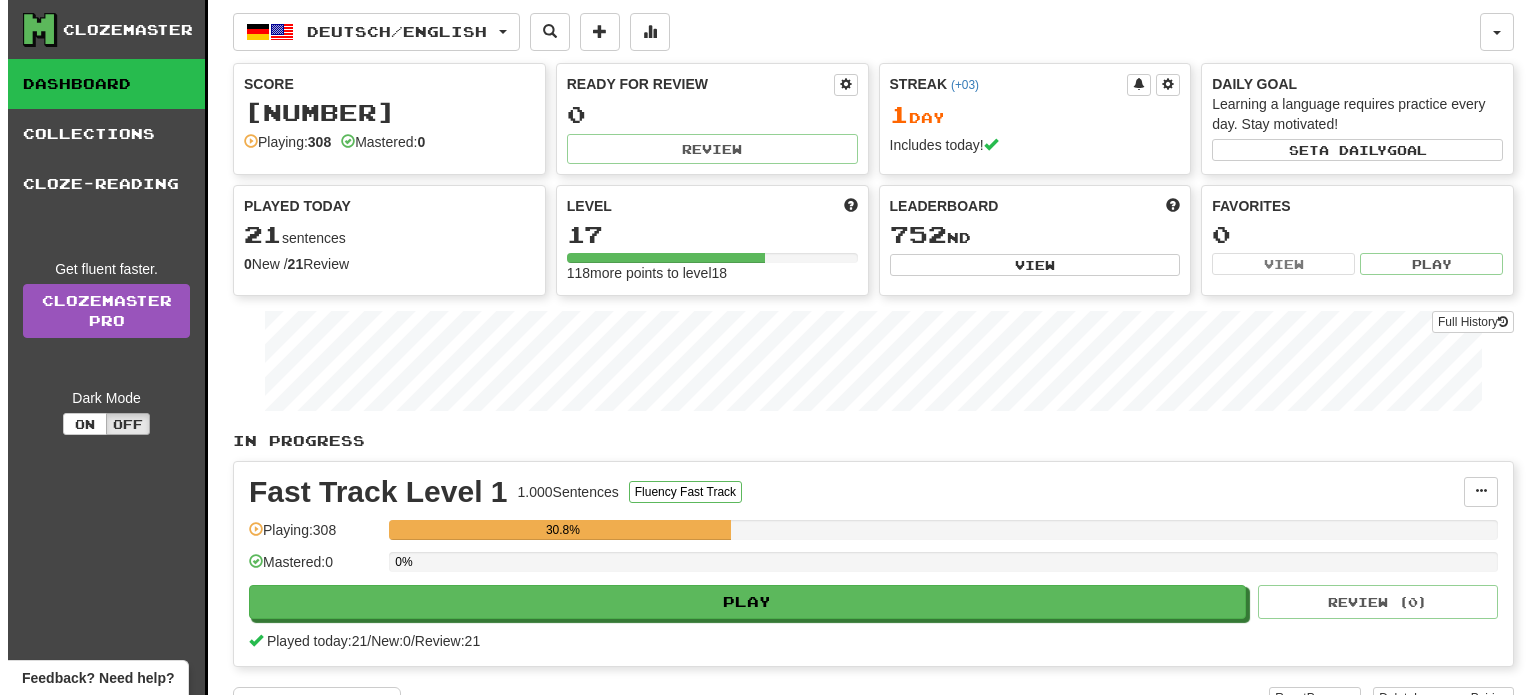 scroll, scrollTop: 0, scrollLeft: 0, axis: both 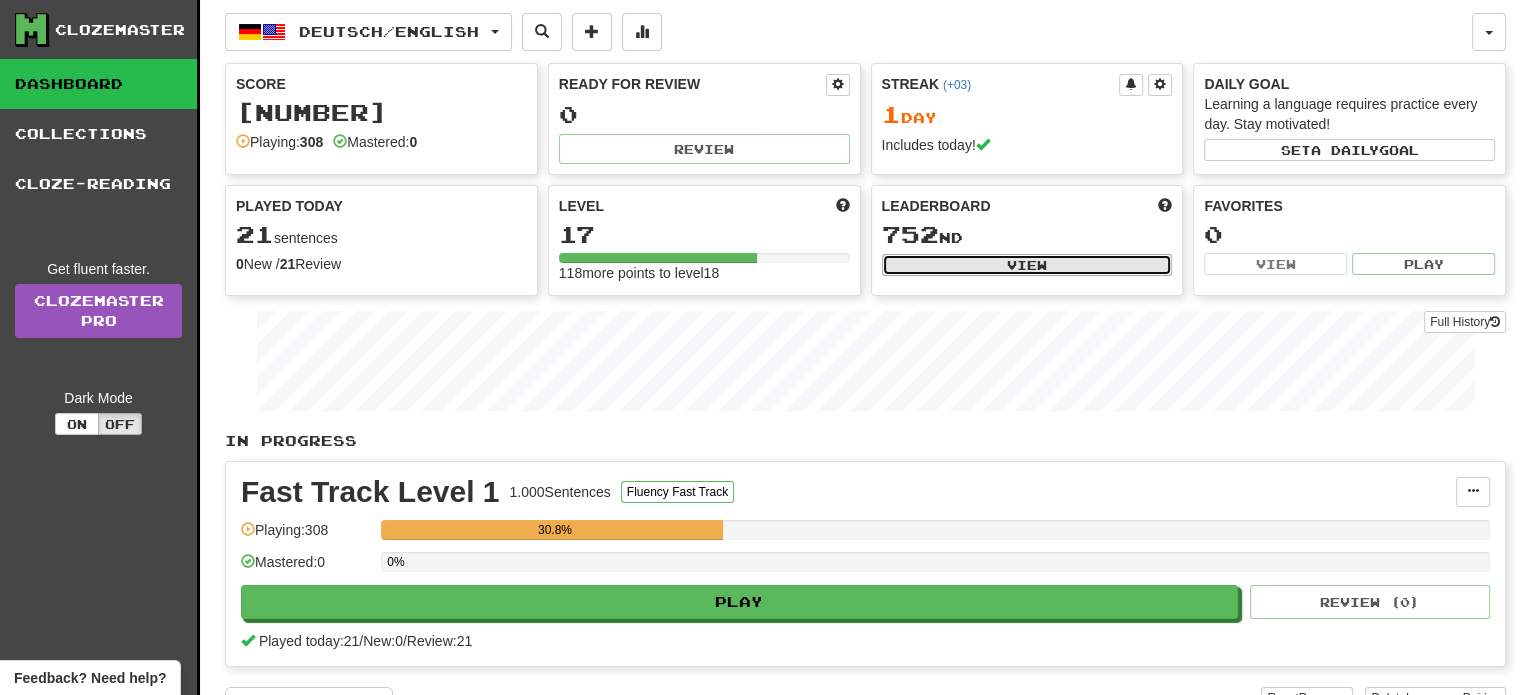 click on "View" at bounding box center (1027, 265) 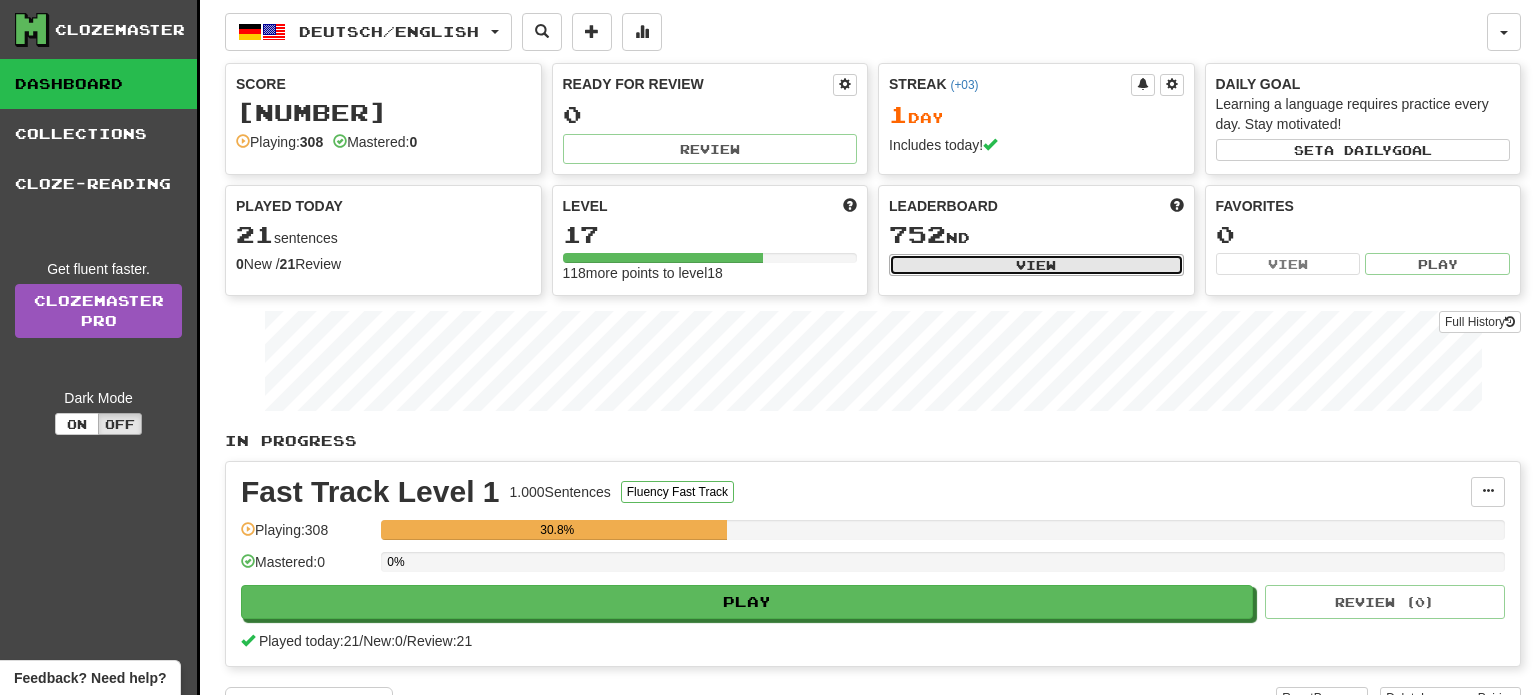 select on "**********" 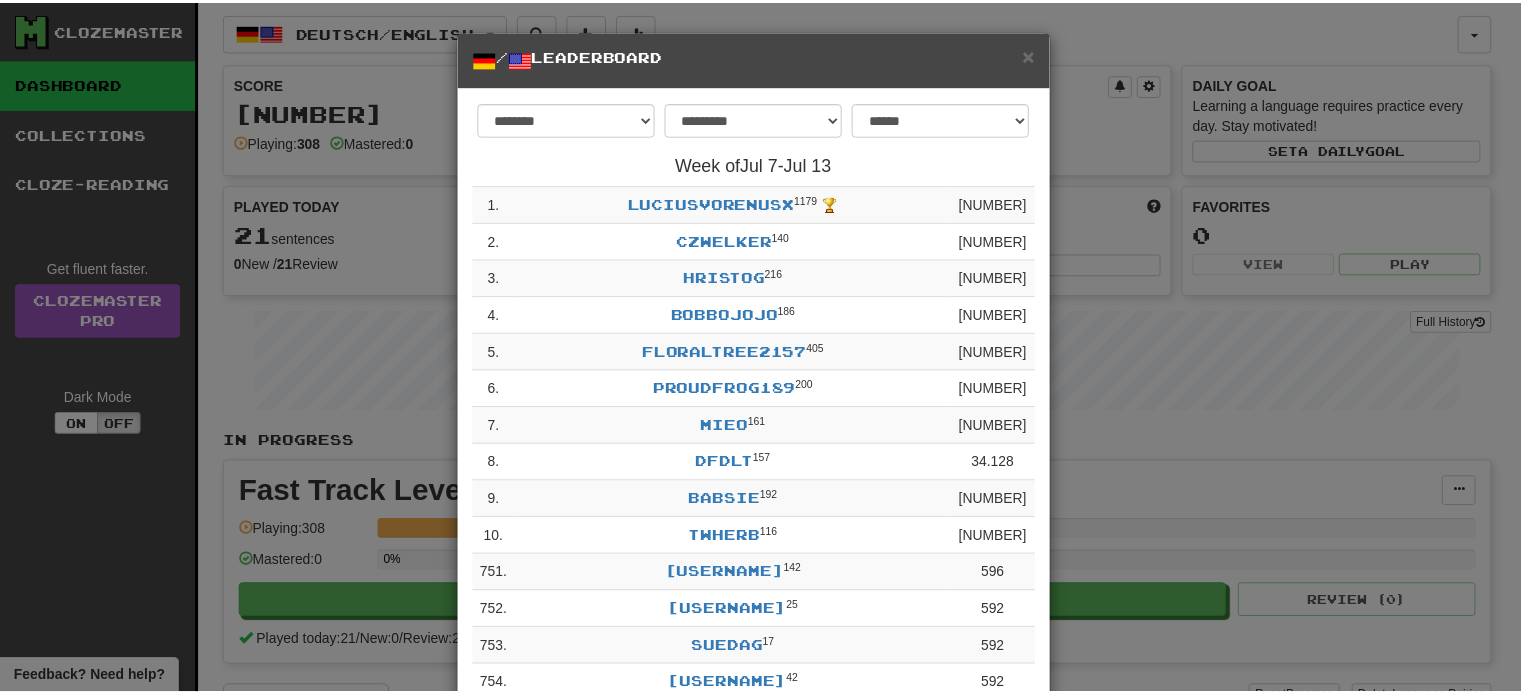 scroll, scrollTop: 174, scrollLeft: 0, axis: vertical 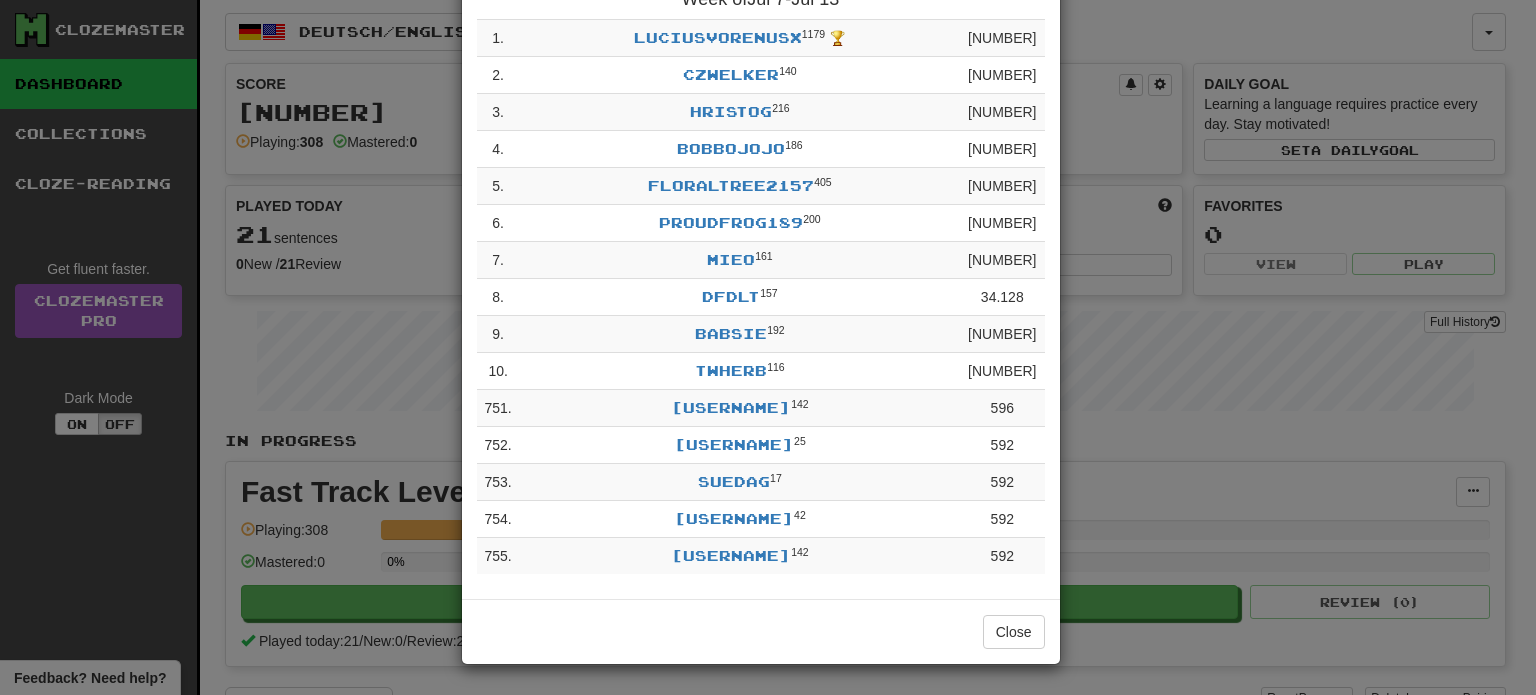 click on "**********" at bounding box center [768, 347] 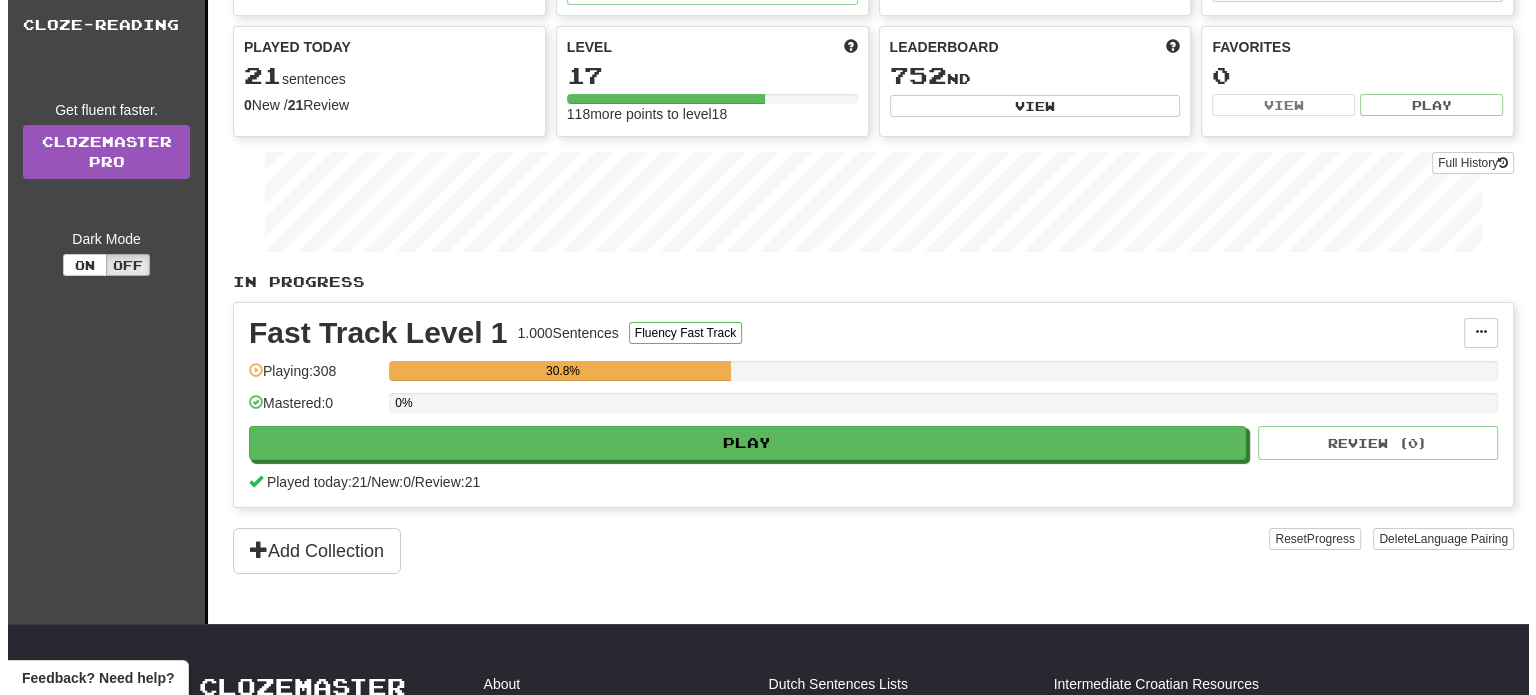 scroll, scrollTop: 148, scrollLeft: 0, axis: vertical 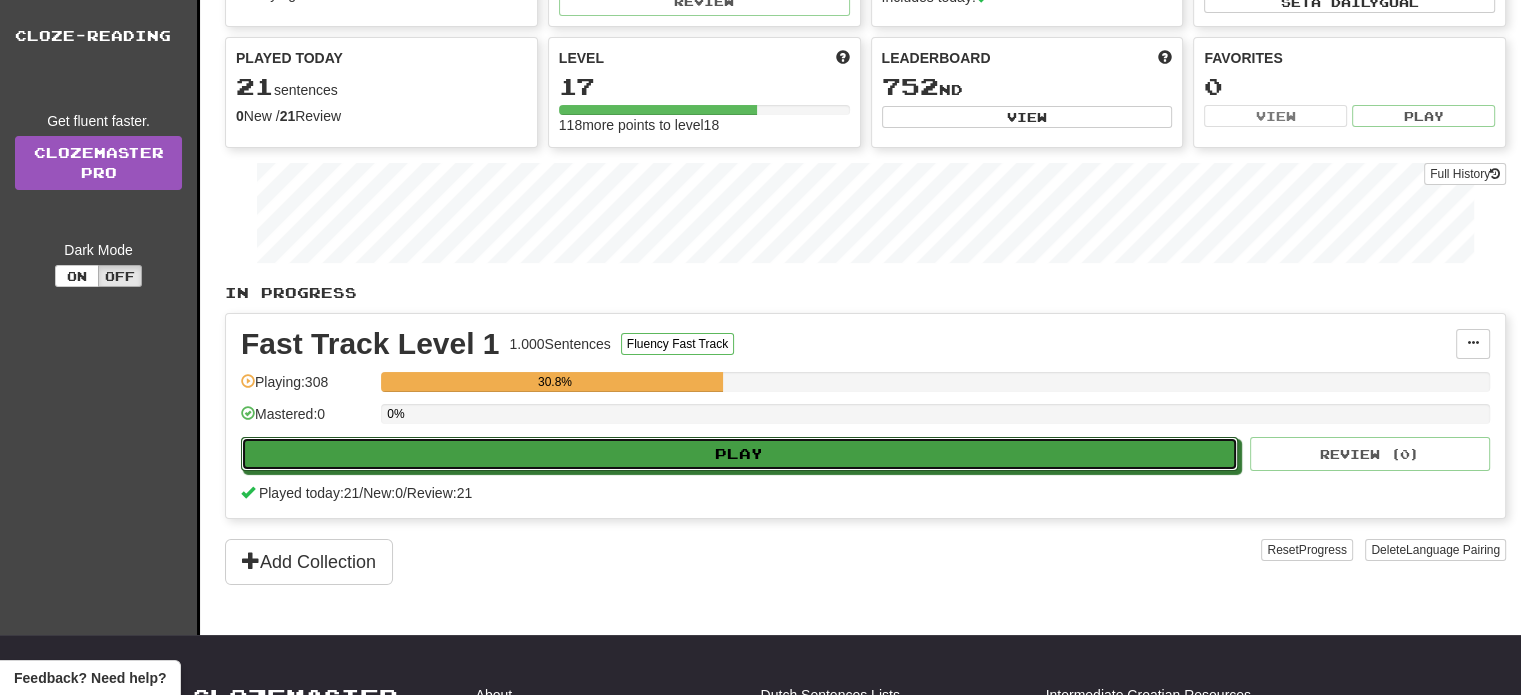 click on "Play" at bounding box center [739, 454] 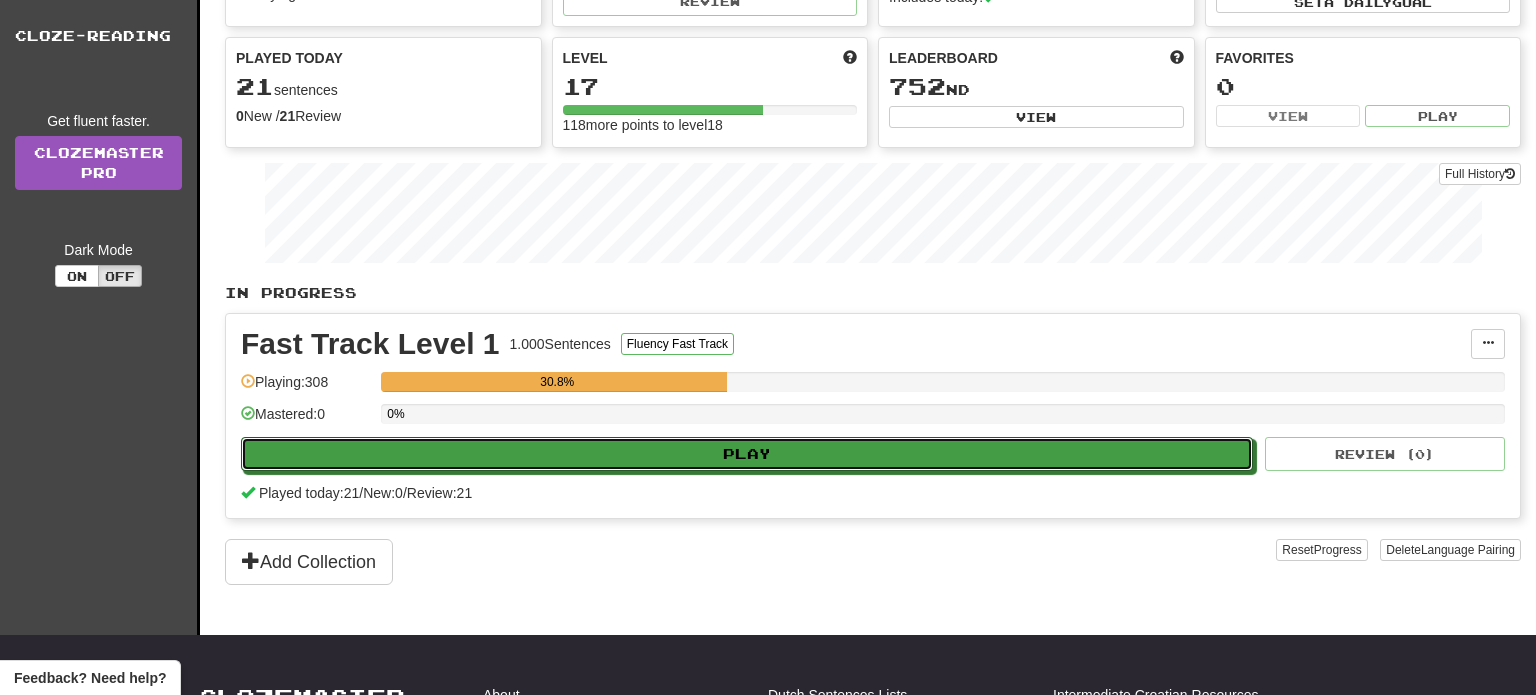 select on "**" 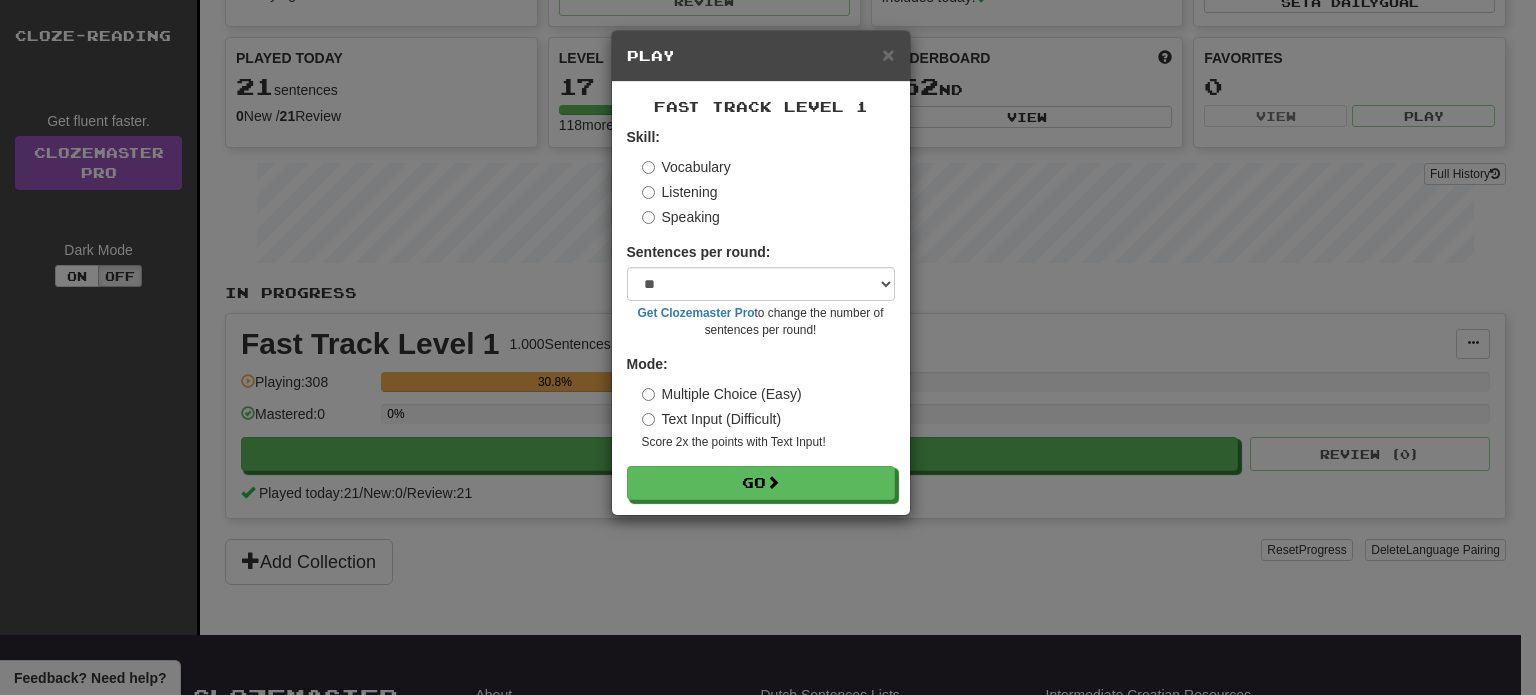 click on "Listening" at bounding box center [680, 192] 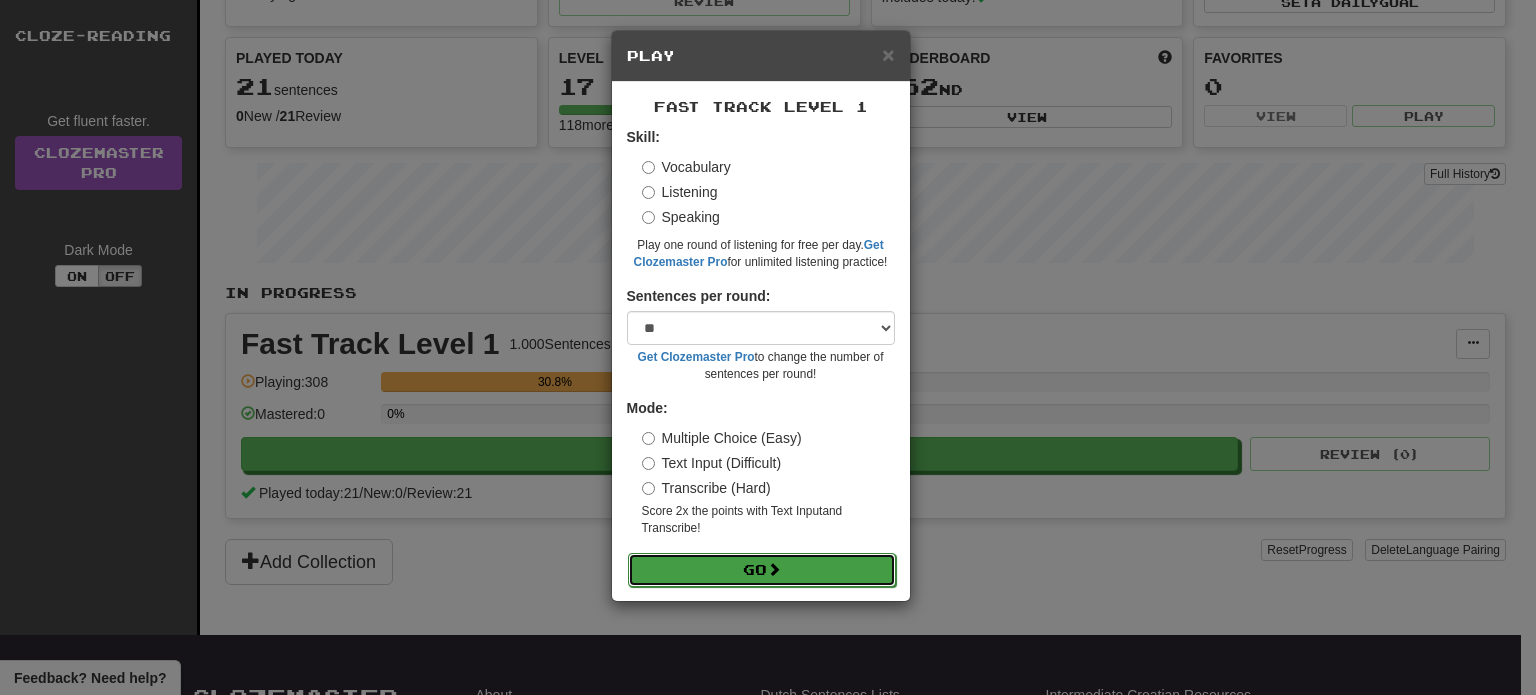 click on "Go" at bounding box center [762, 570] 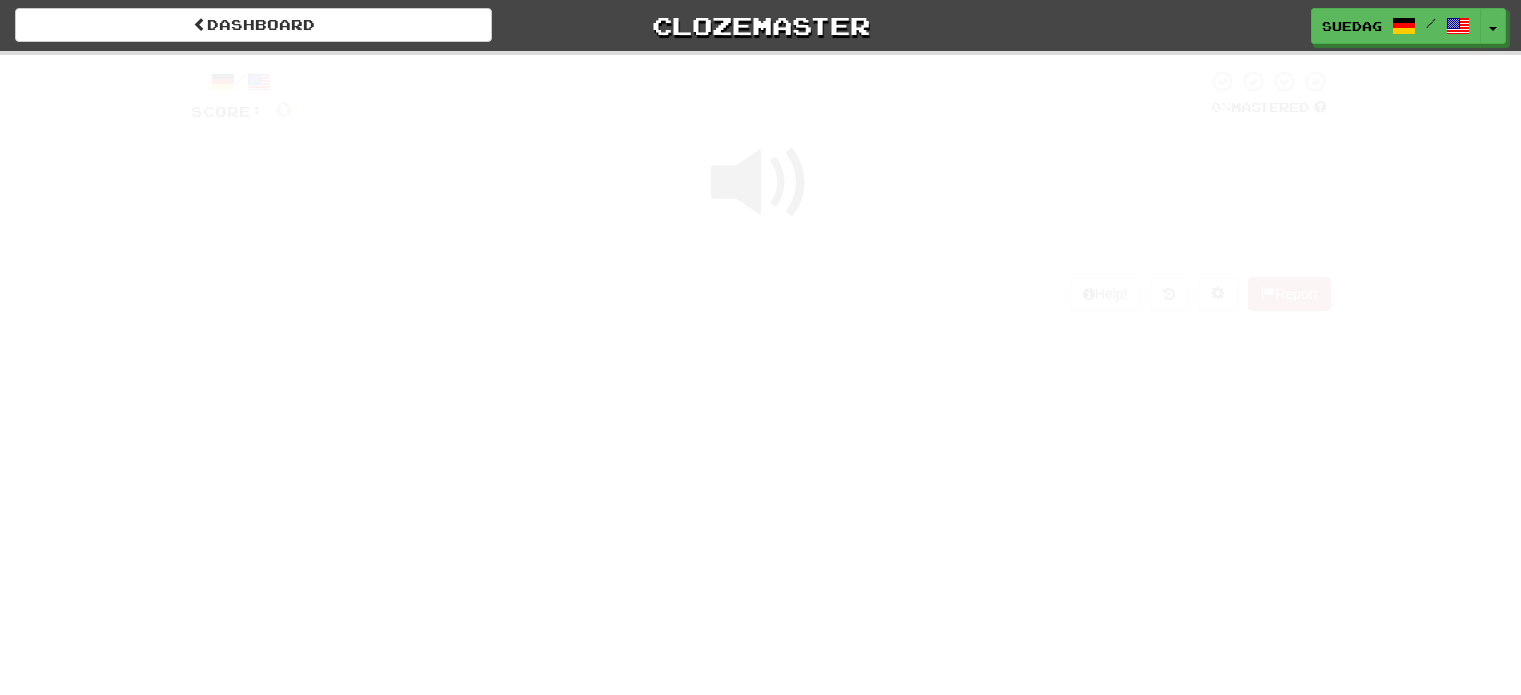 scroll, scrollTop: 0, scrollLeft: 0, axis: both 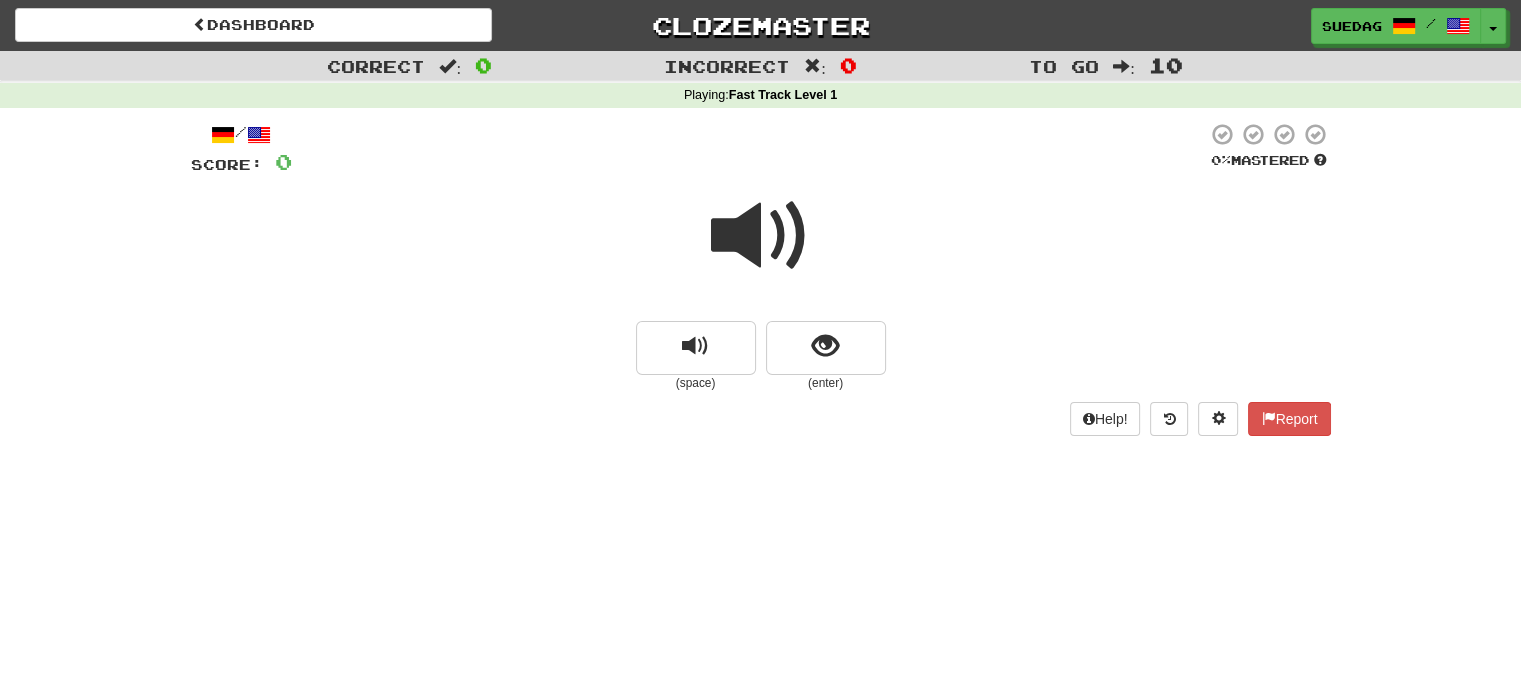 click at bounding box center (761, 236) 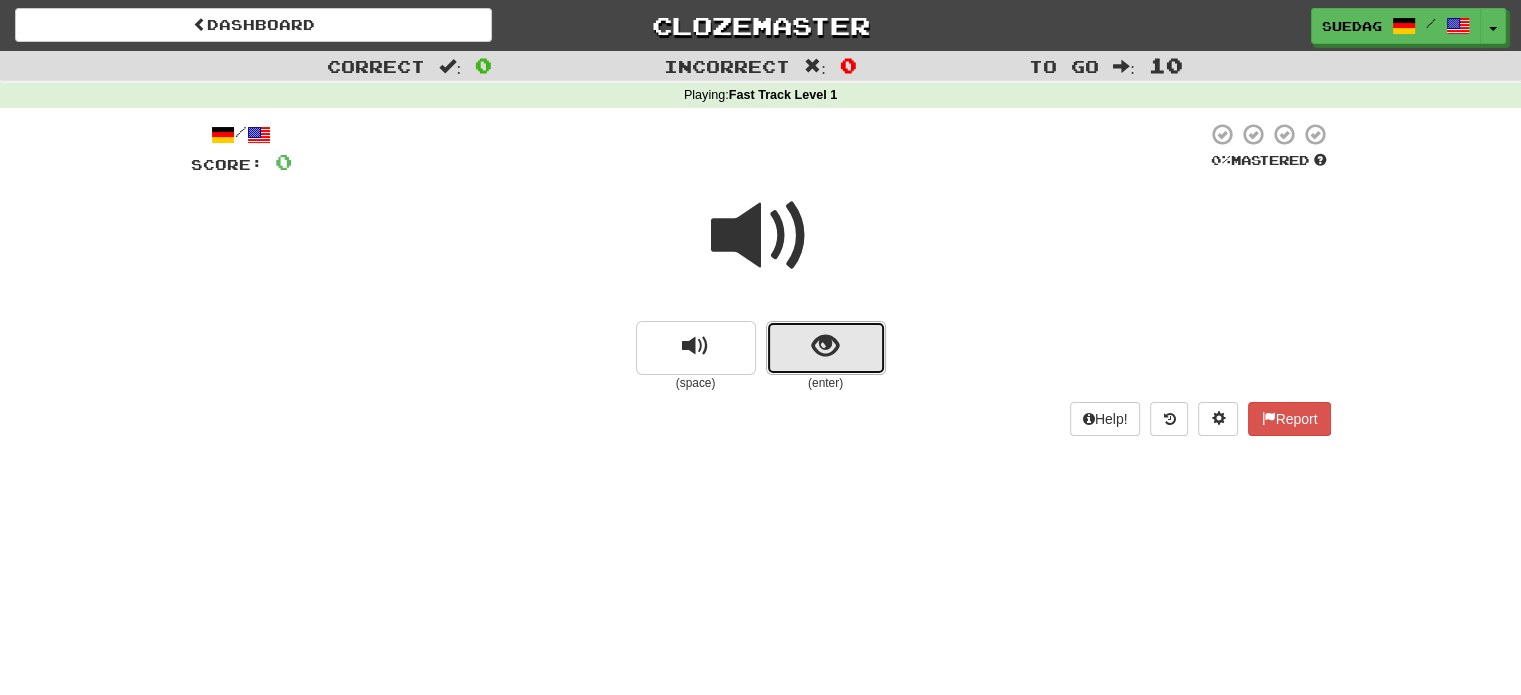 click at bounding box center (826, 348) 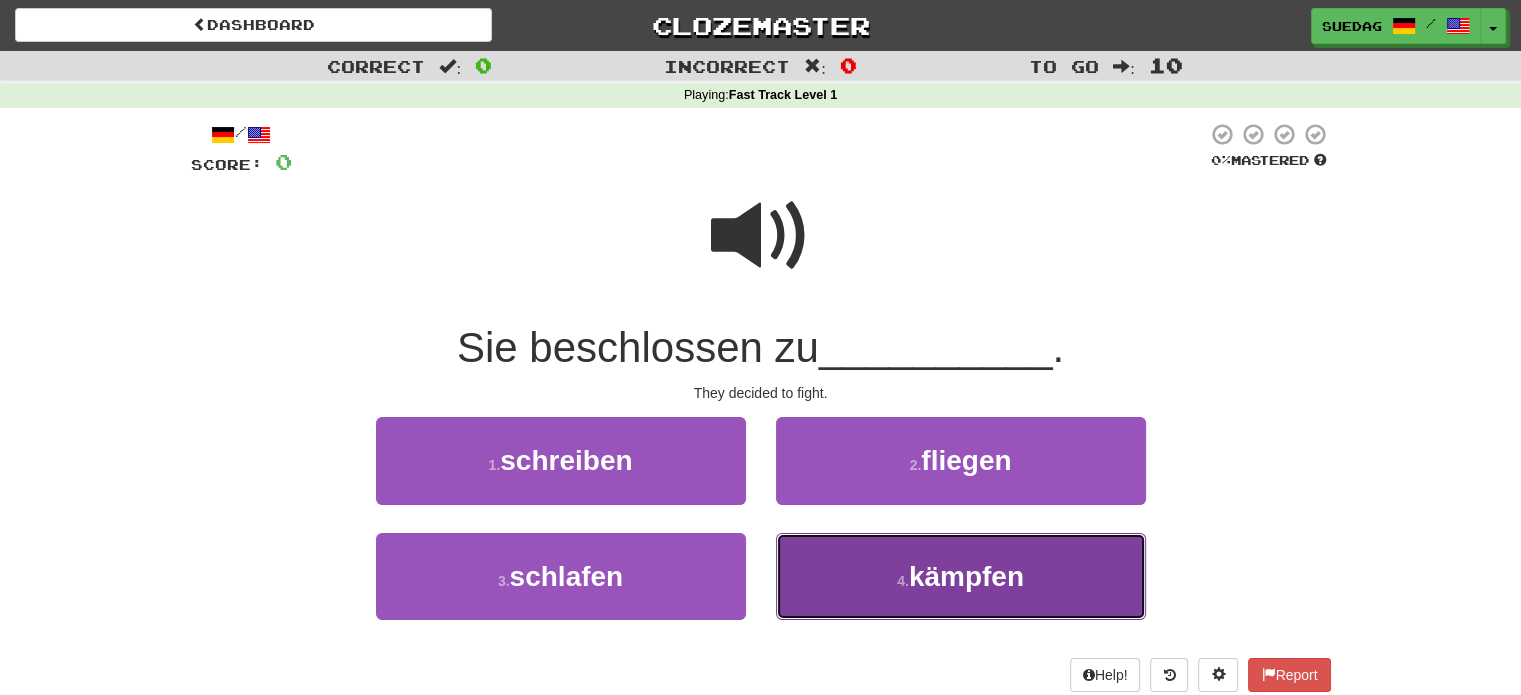 click on "4 .  kämpfen" at bounding box center [961, 576] 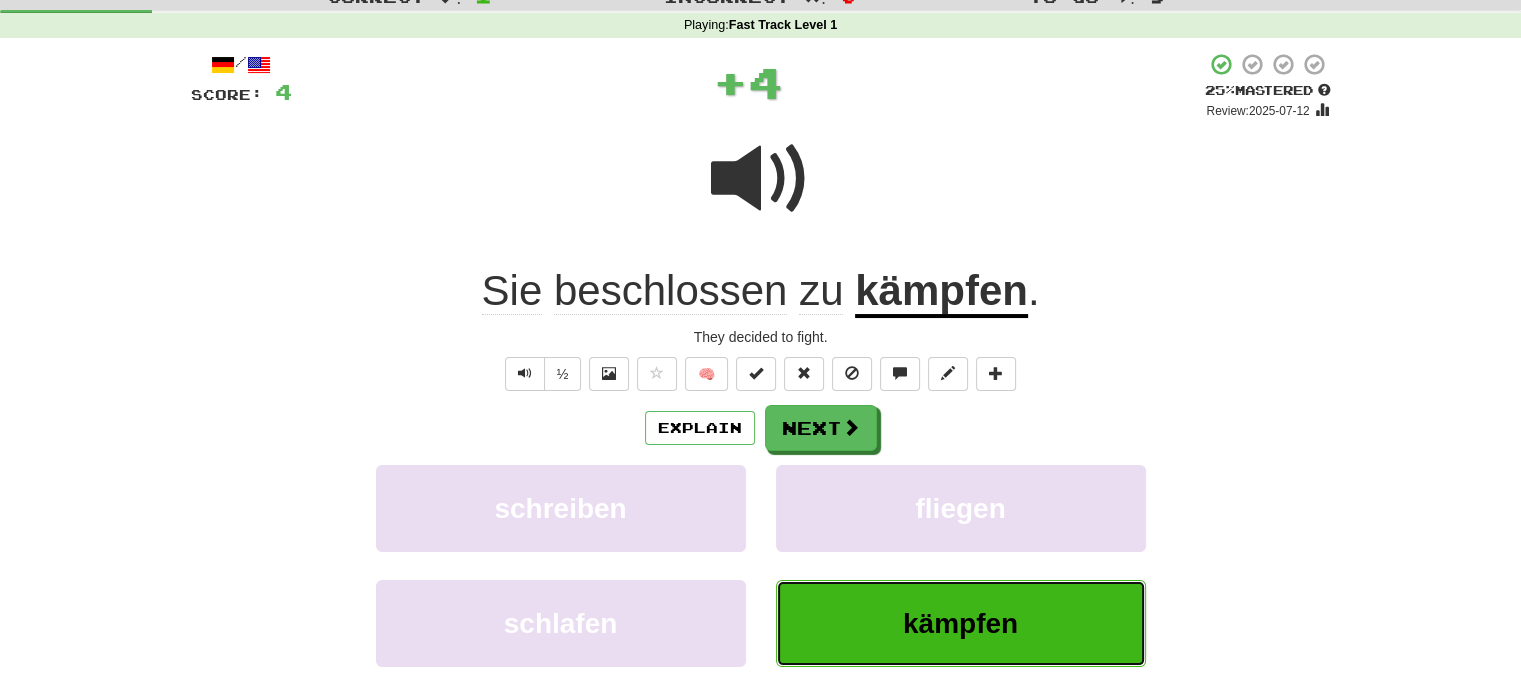 scroll, scrollTop: 78, scrollLeft: 0, axis: vertical 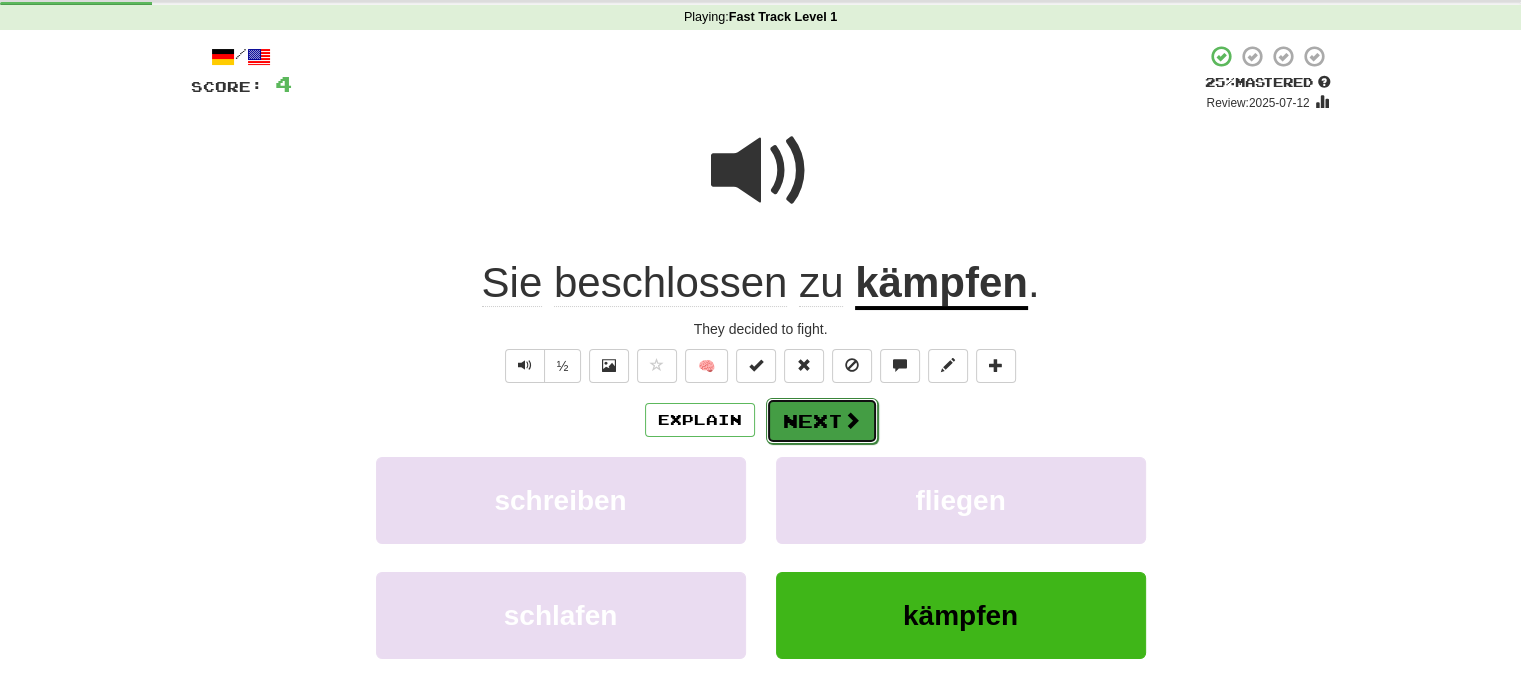 click on "Next" at bounding box center [822, 421] 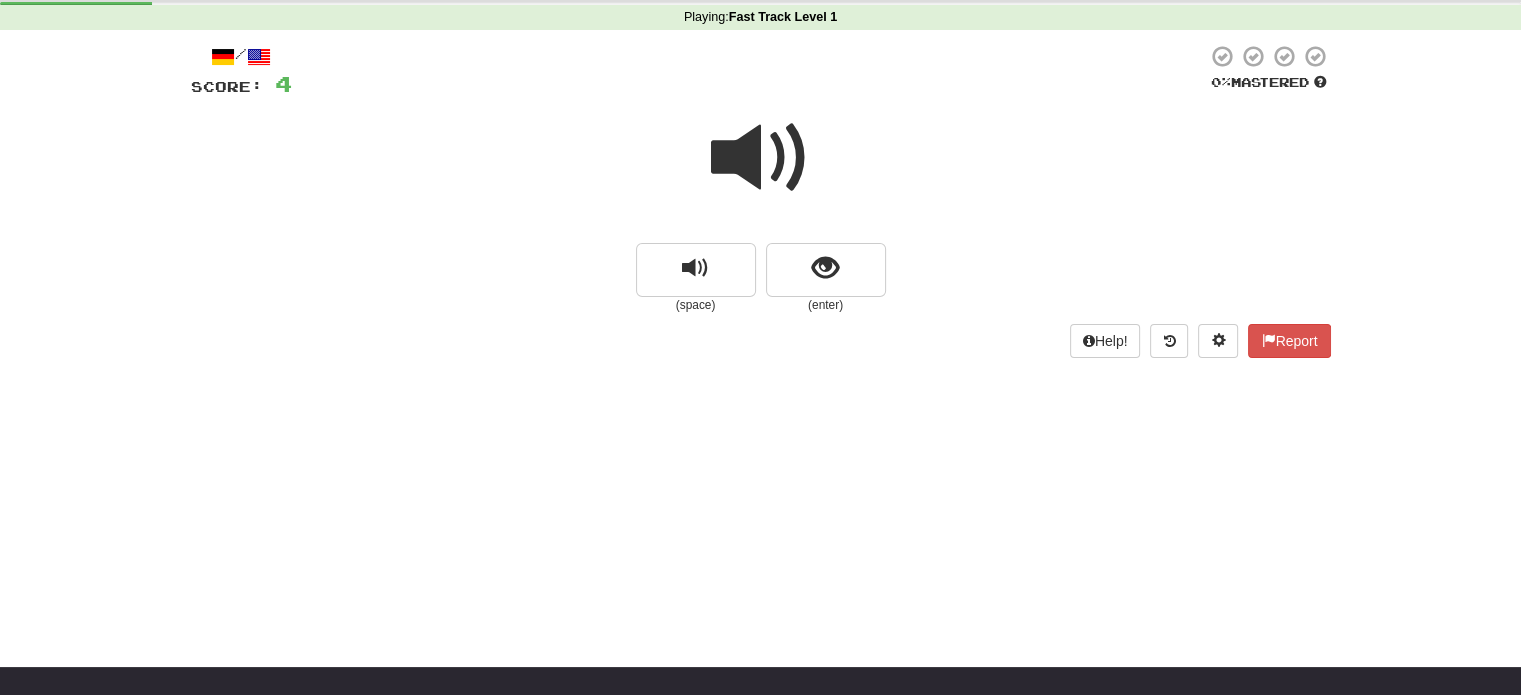 click at bounding box center [761, 158] 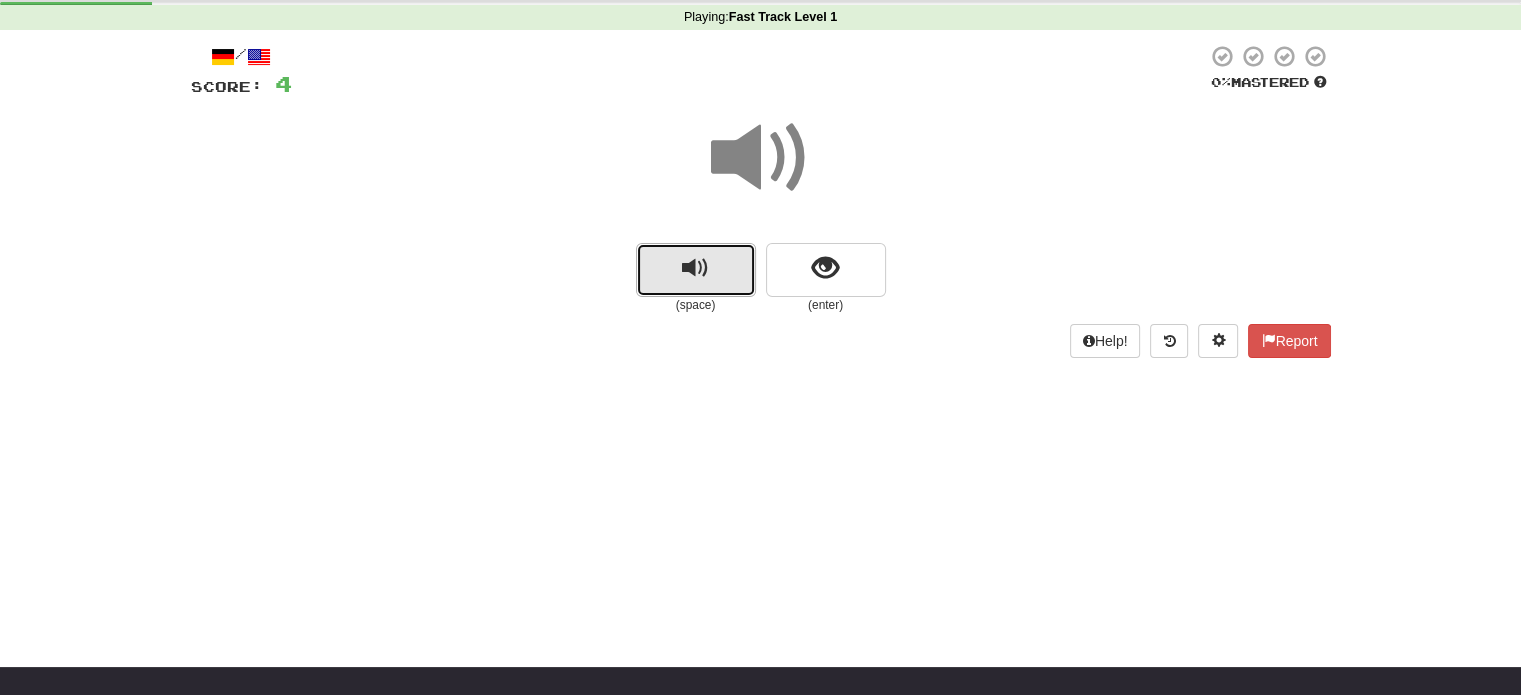 click at bounding box center (695, 268) 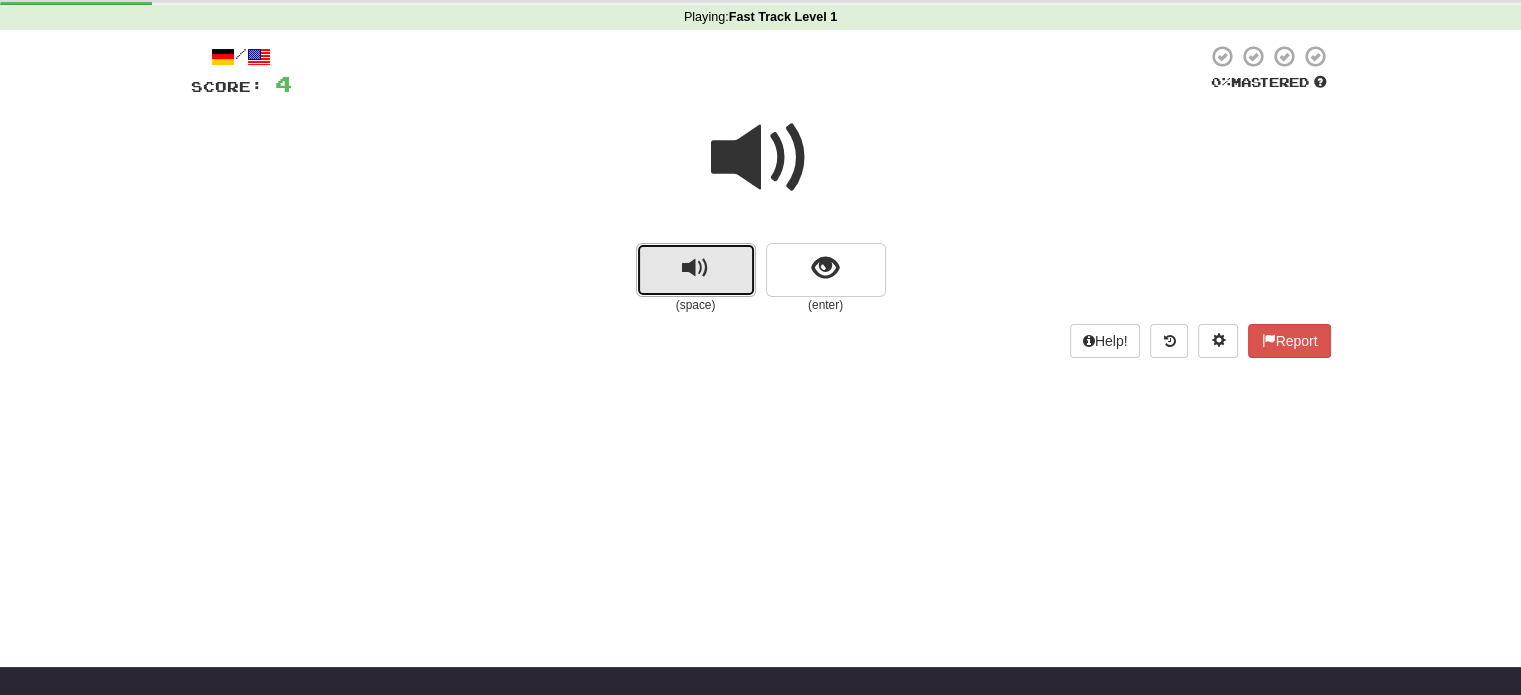 click at bounding box center [696, 270] 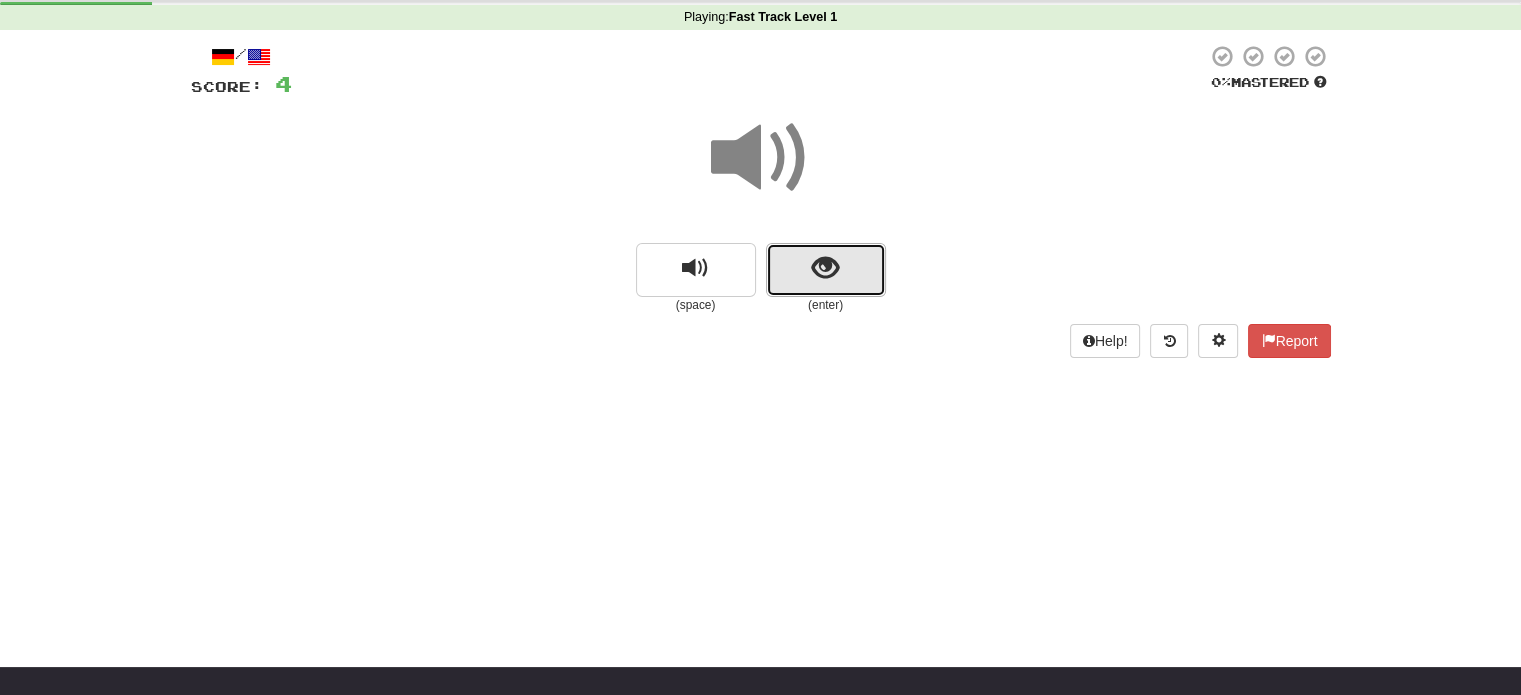 click at bounding box center [826, 270] 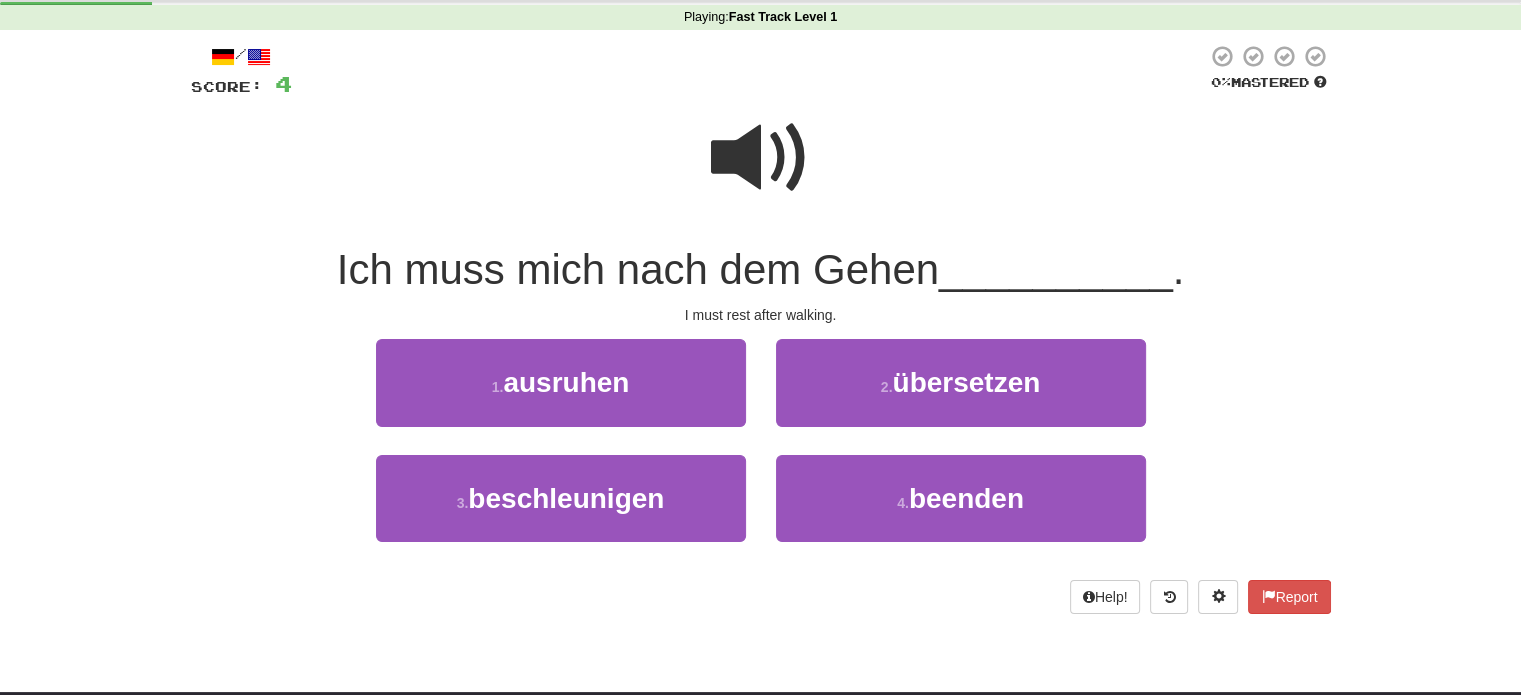 click at bounding box center (761, 158) 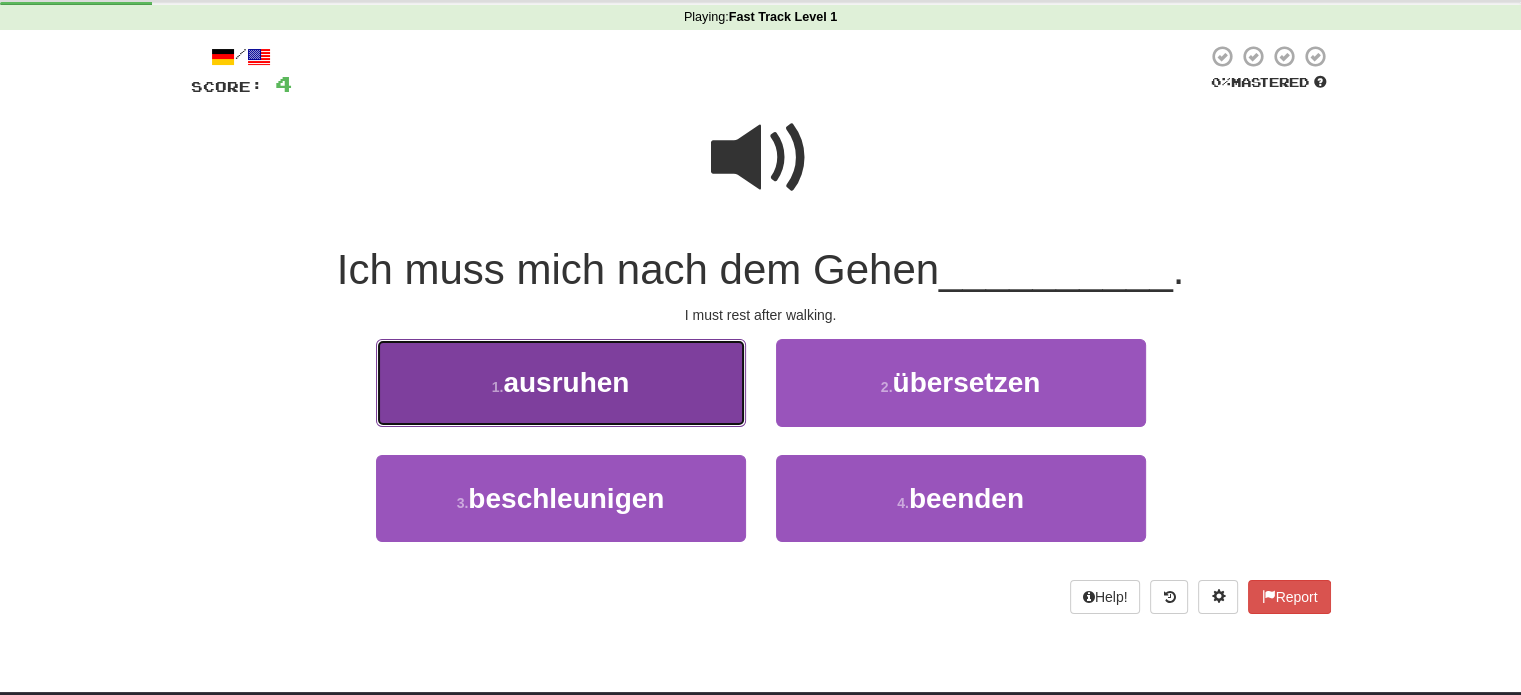 click on "1 .  ausruhen" at bounding box center [561, 382] 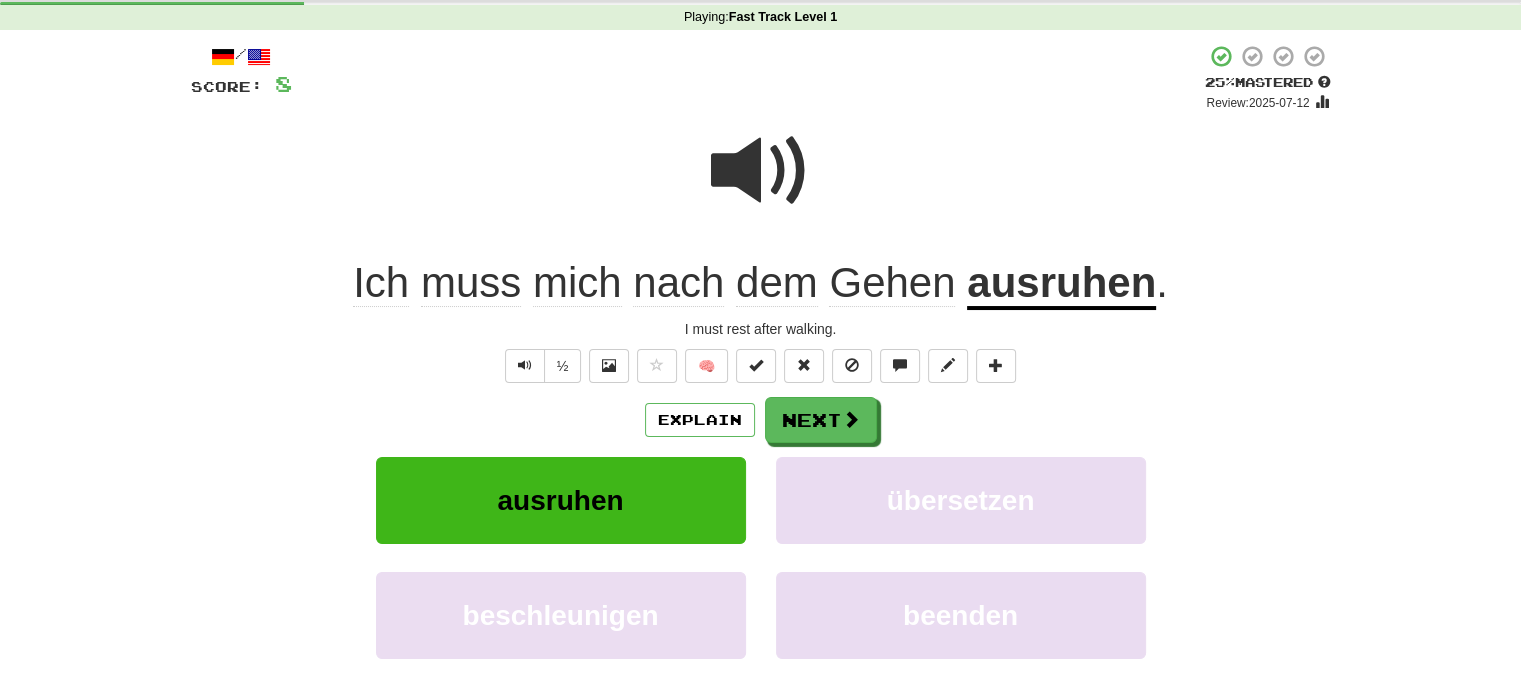 click at bounding box center [761, 171] 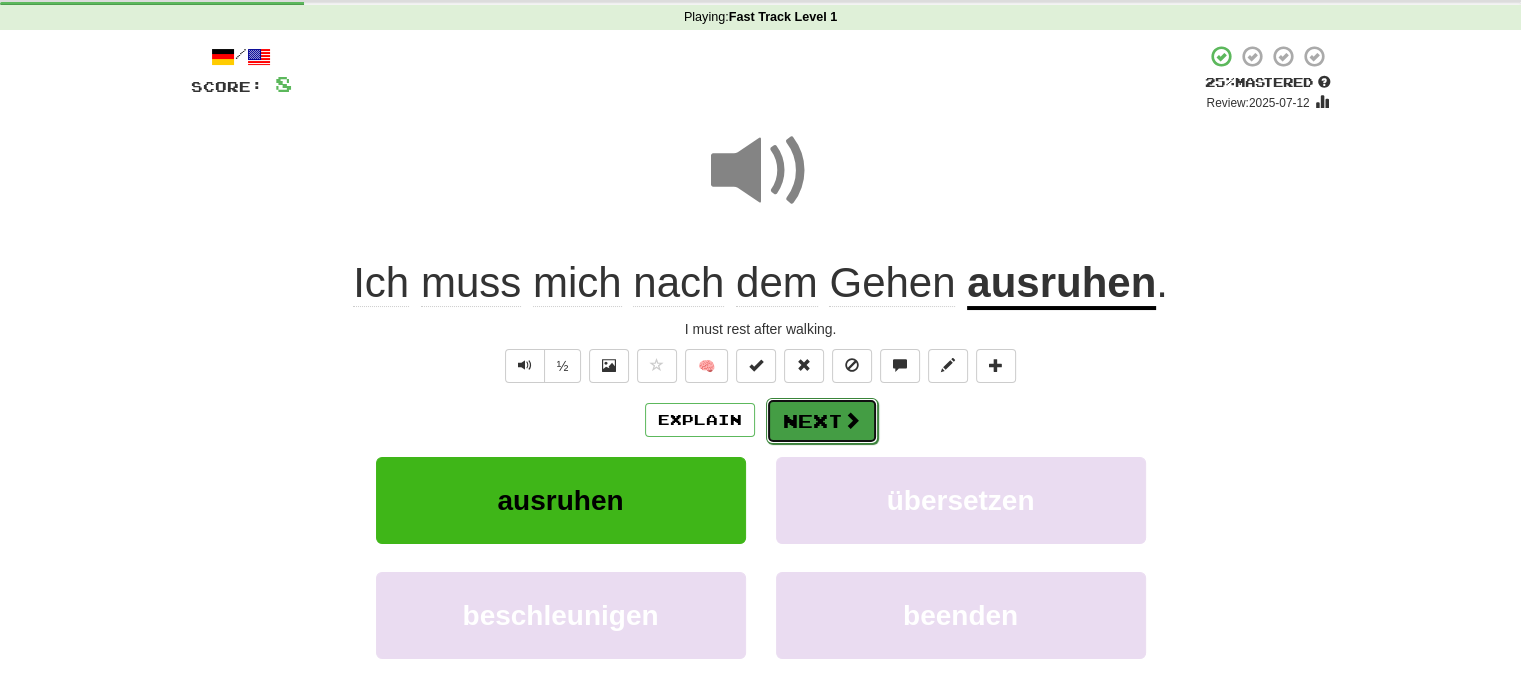 click on "Next" at bounding box center [822, 421] 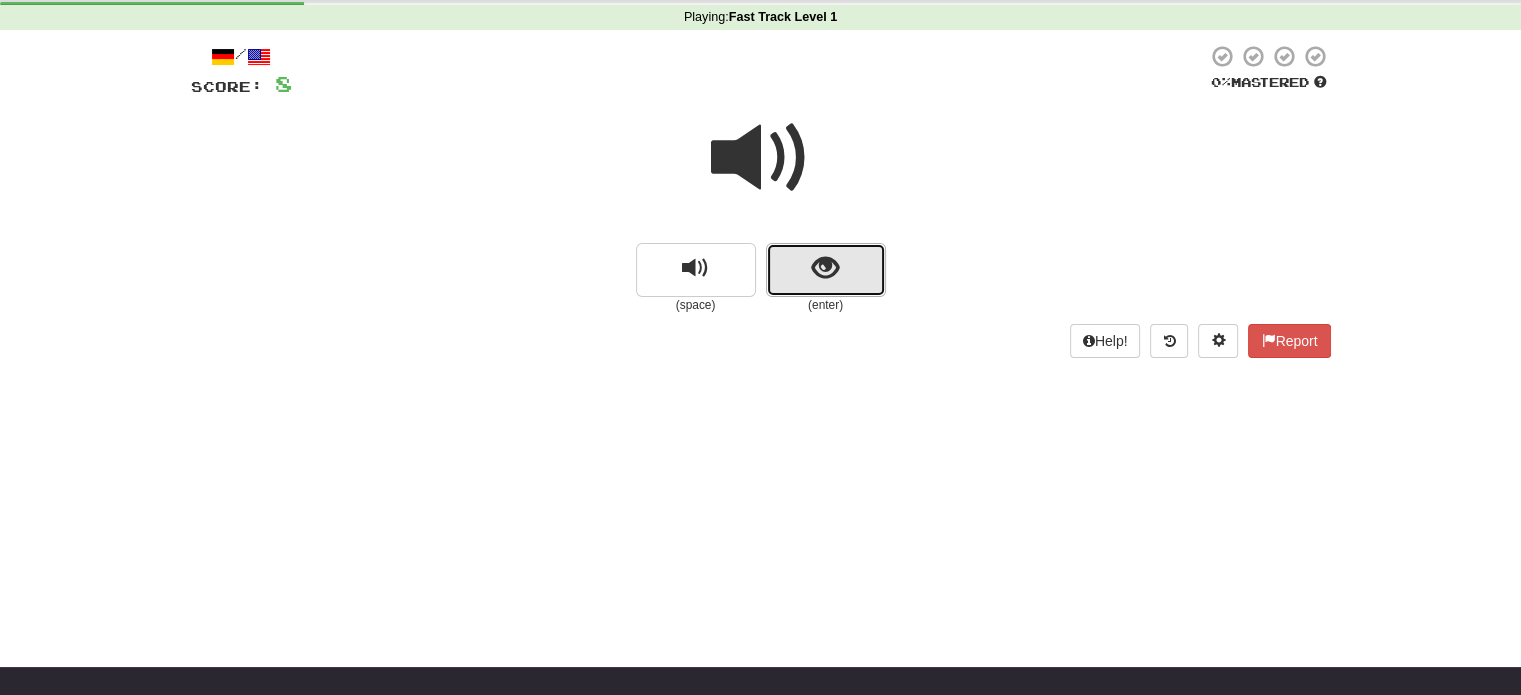 click at bounding box center (825, 268) 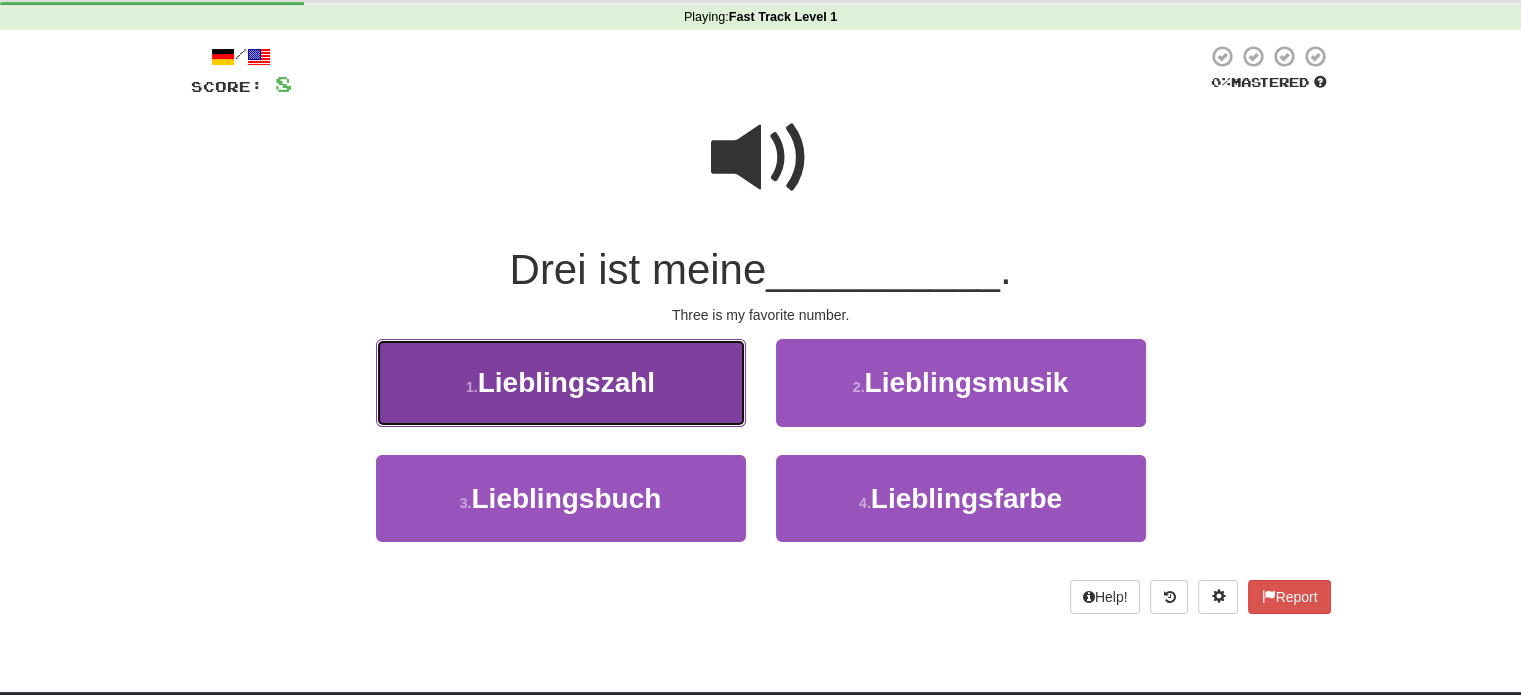 click on "1 .  Lieblingszahl" at bounding box center [561, 382] 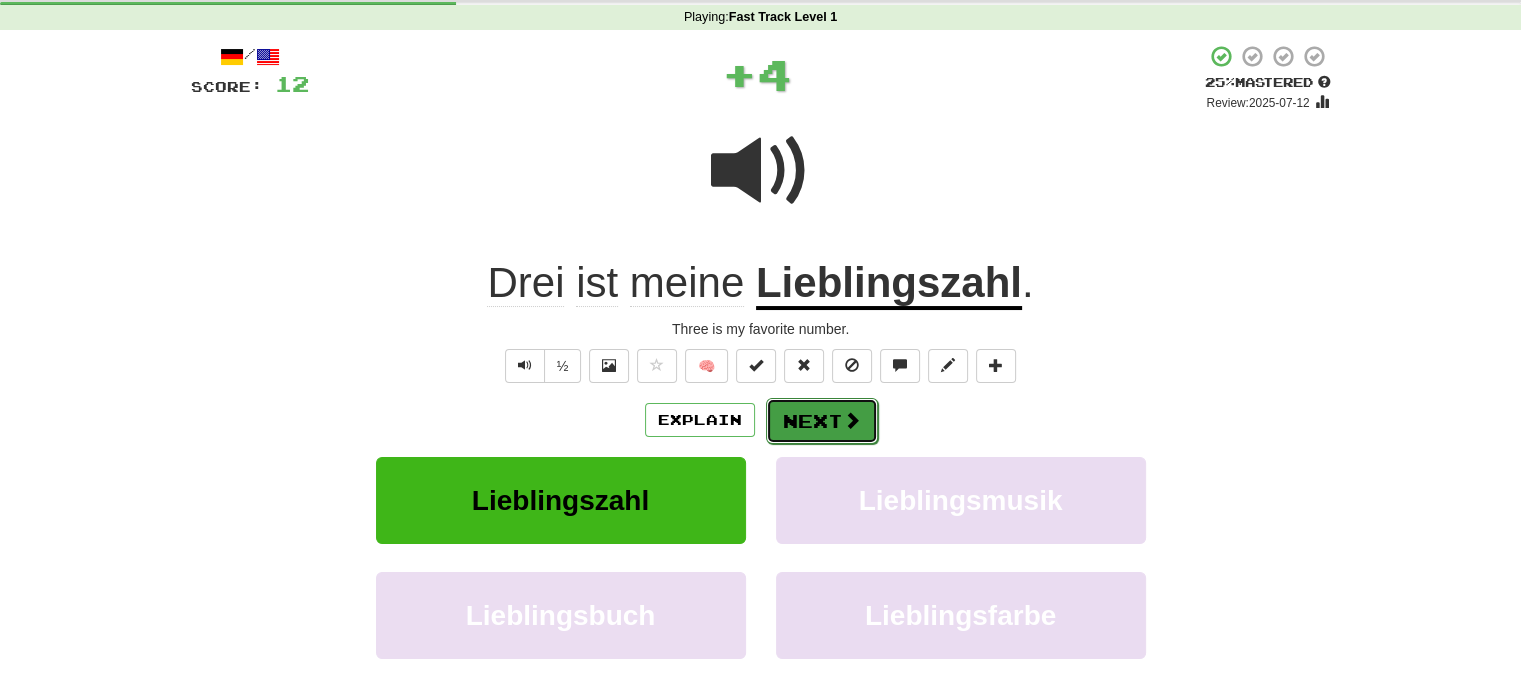 click on "Next" at bounding box center (822, 421) 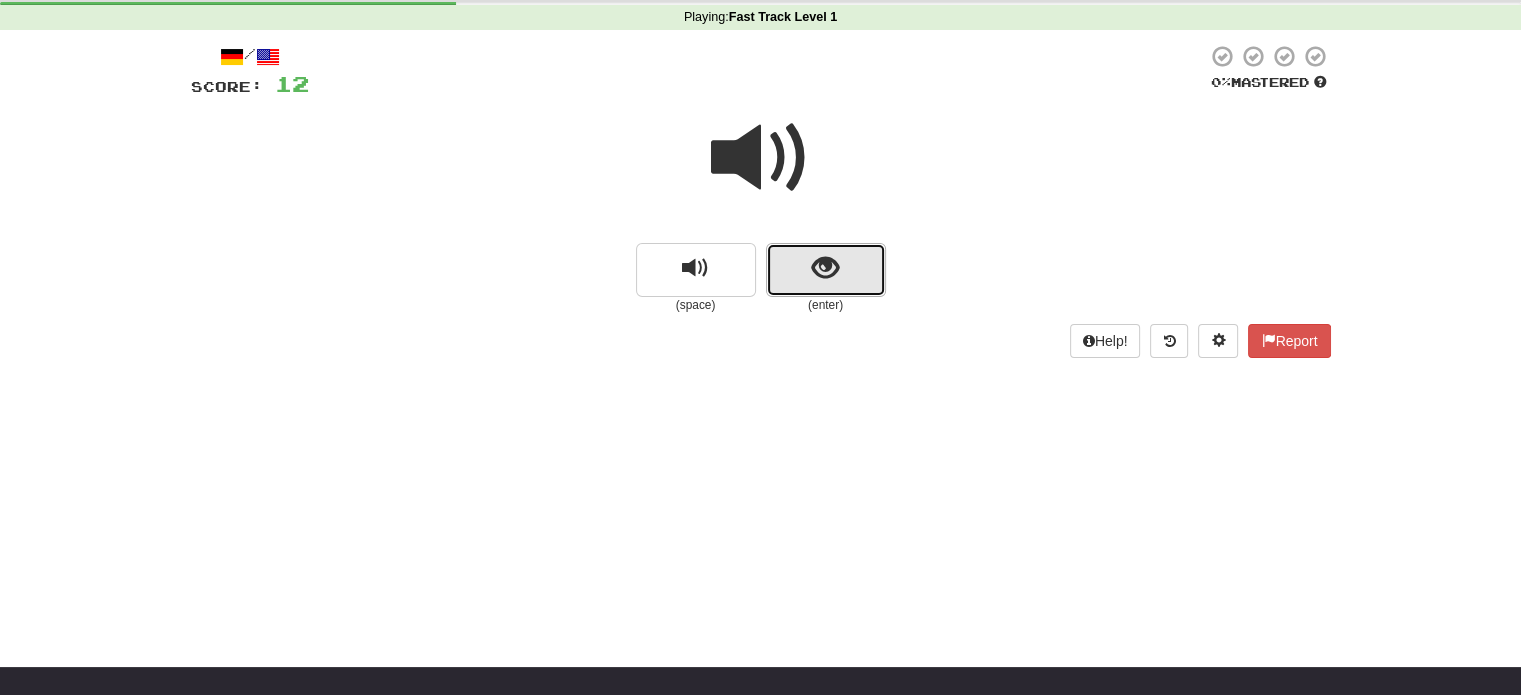 click at bounding box center (825, 268) 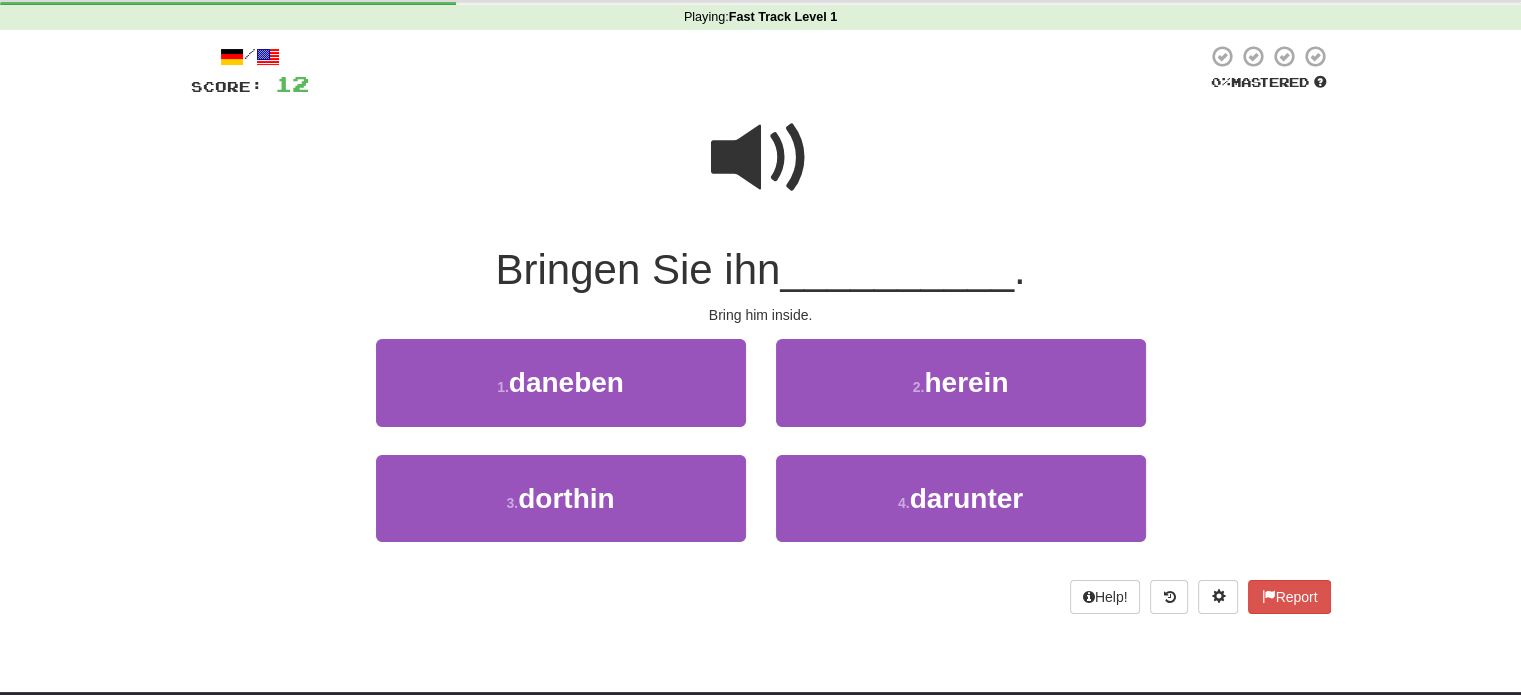 click at bounding box center (761, 158) 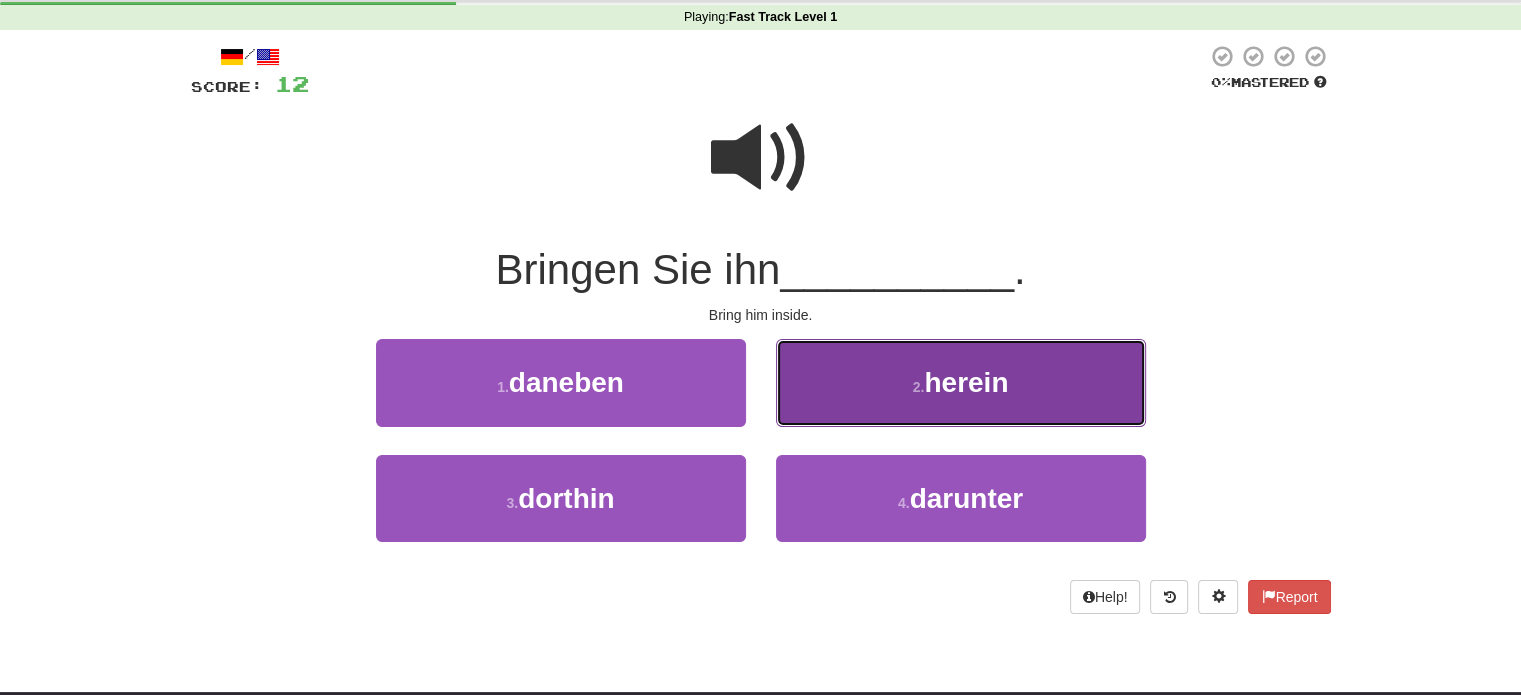 click on "2 .  herein" at bounding box center [961, 382] 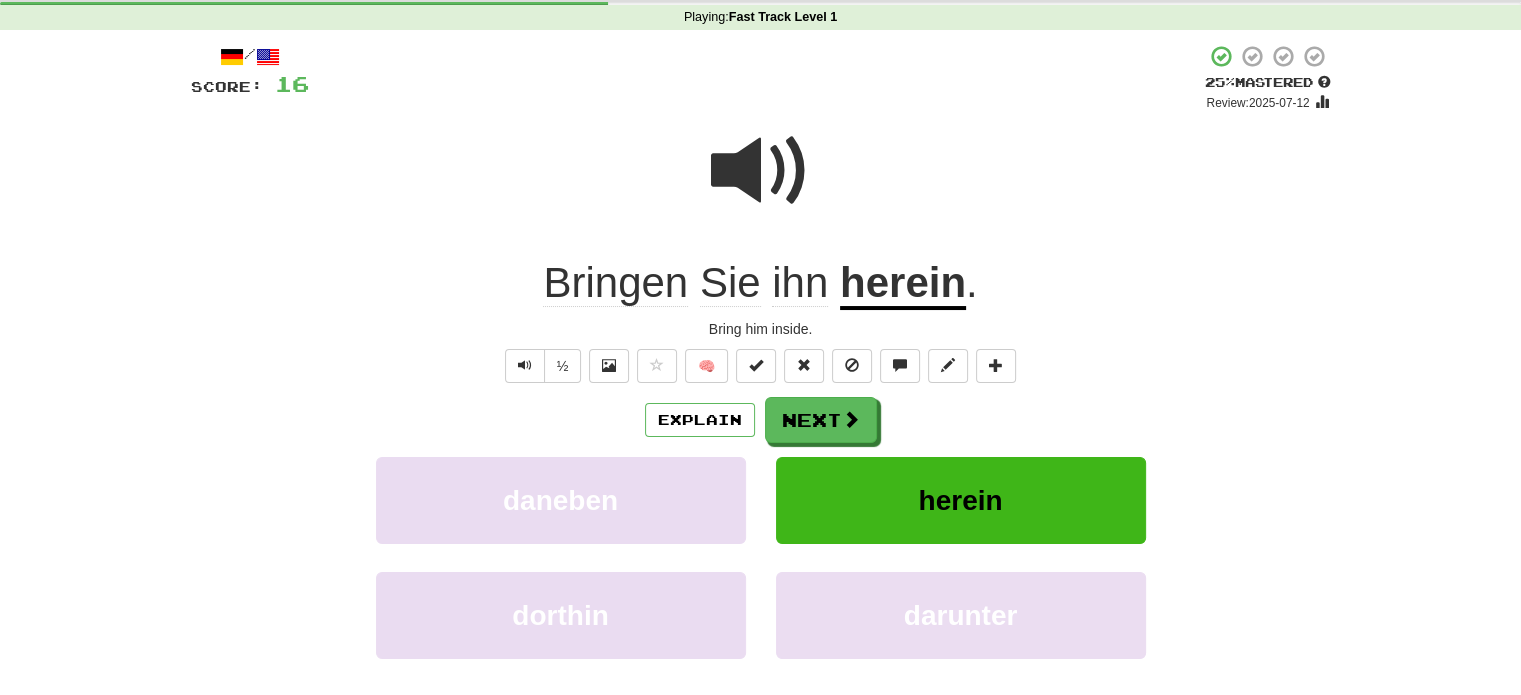 click at bounding box center [761, 171] 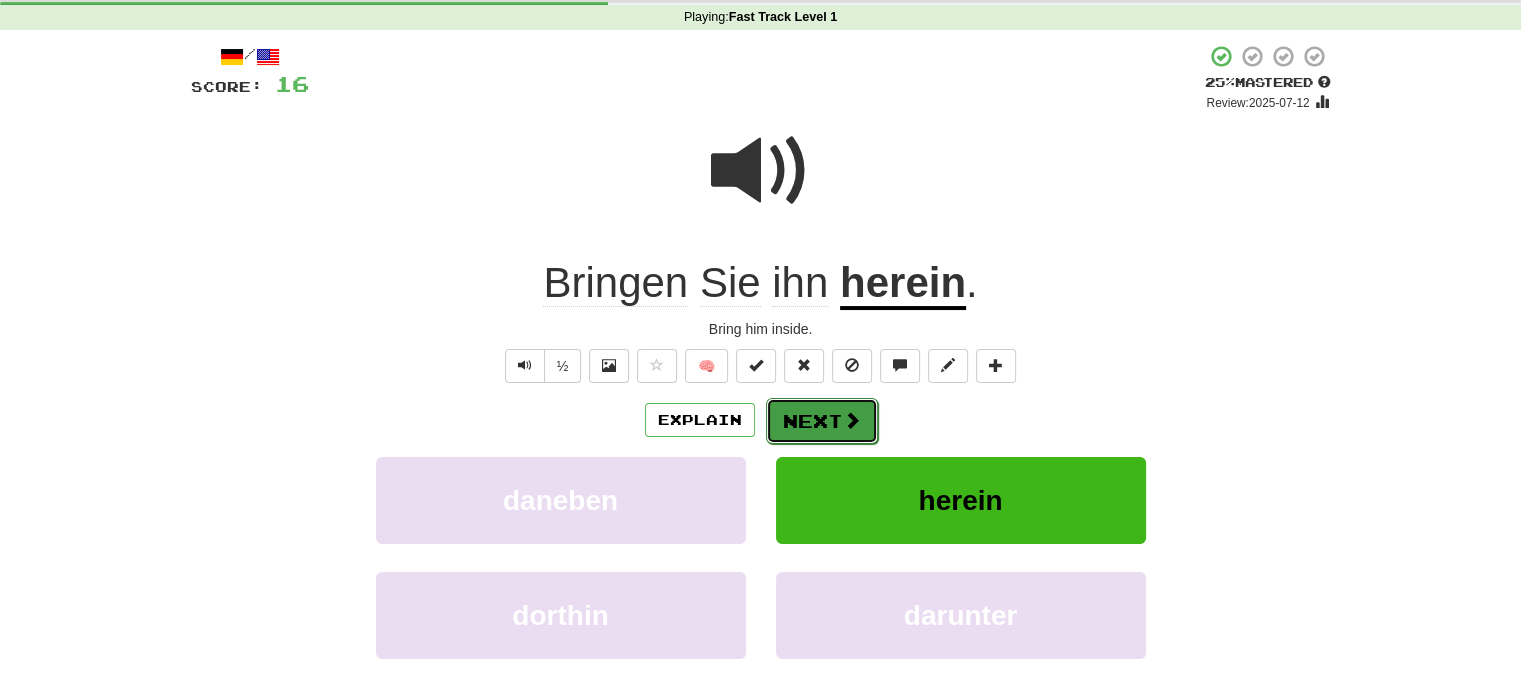 click on "Next" at bounding box center (822, 421) 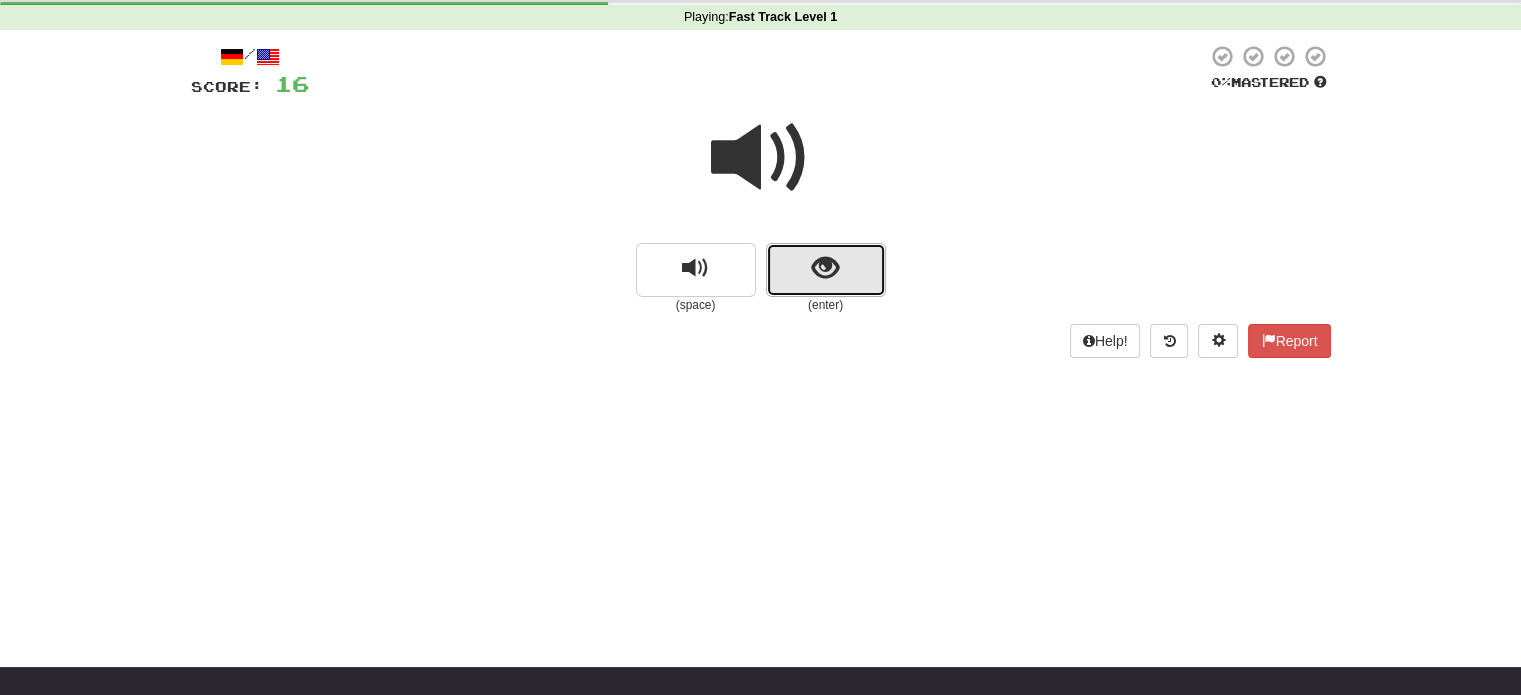 click at bounding box center [826, 270] 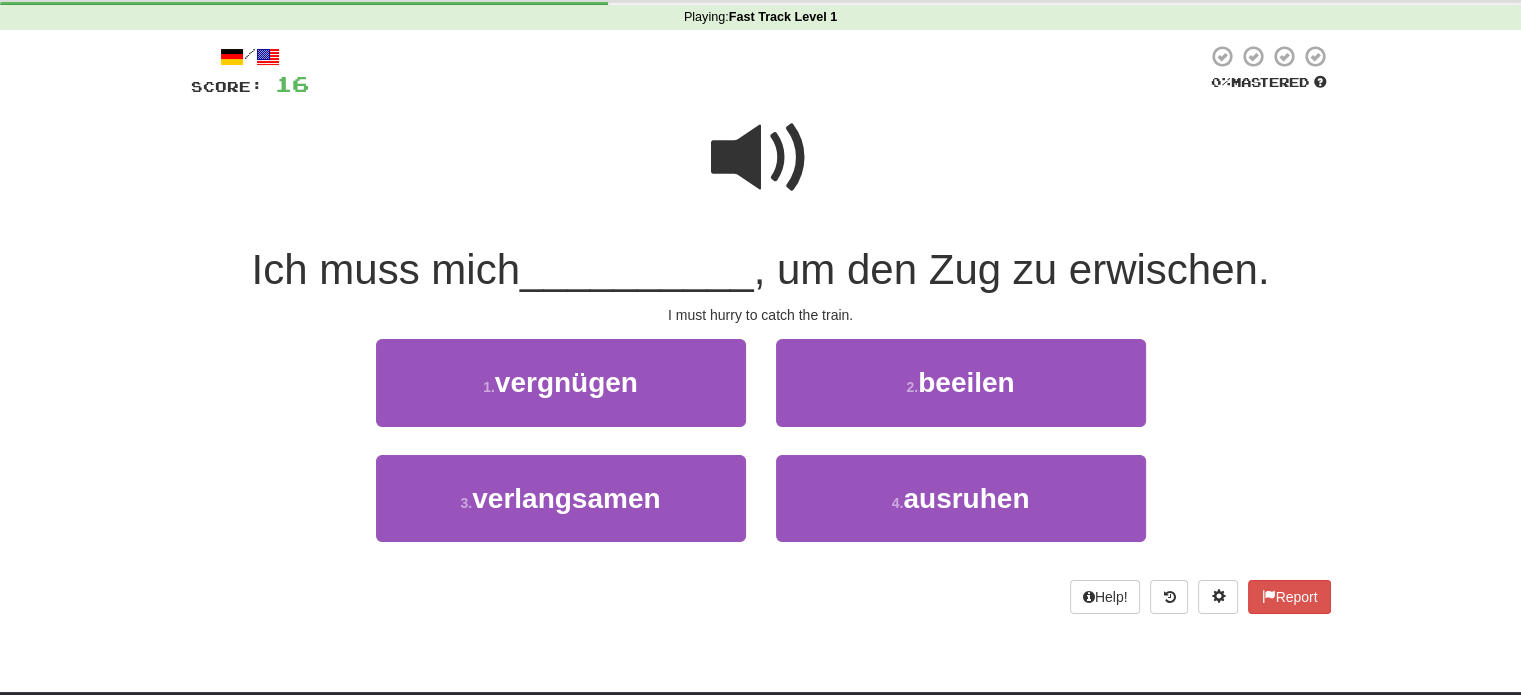 click at bounding box center [761, 158] 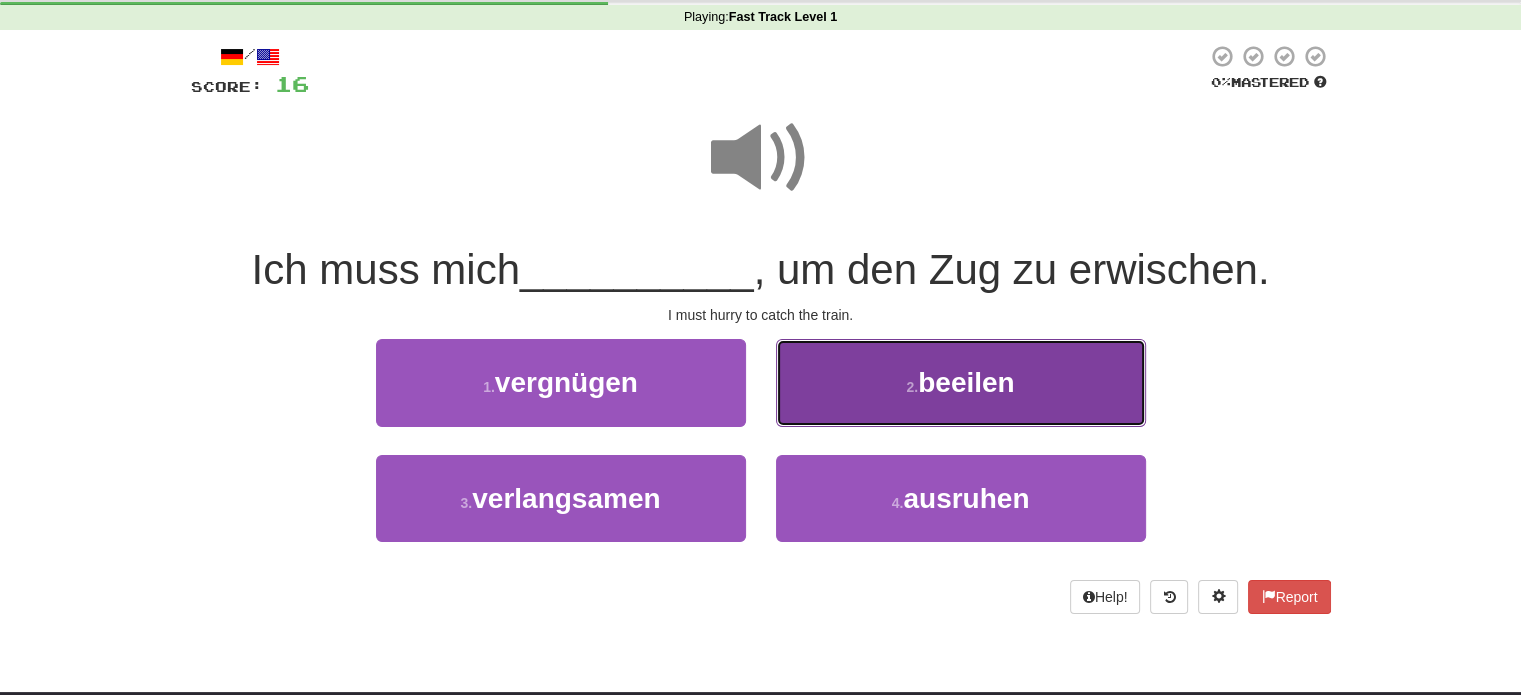 click on "2 .  beeilen" at bounding box center [961, 382] 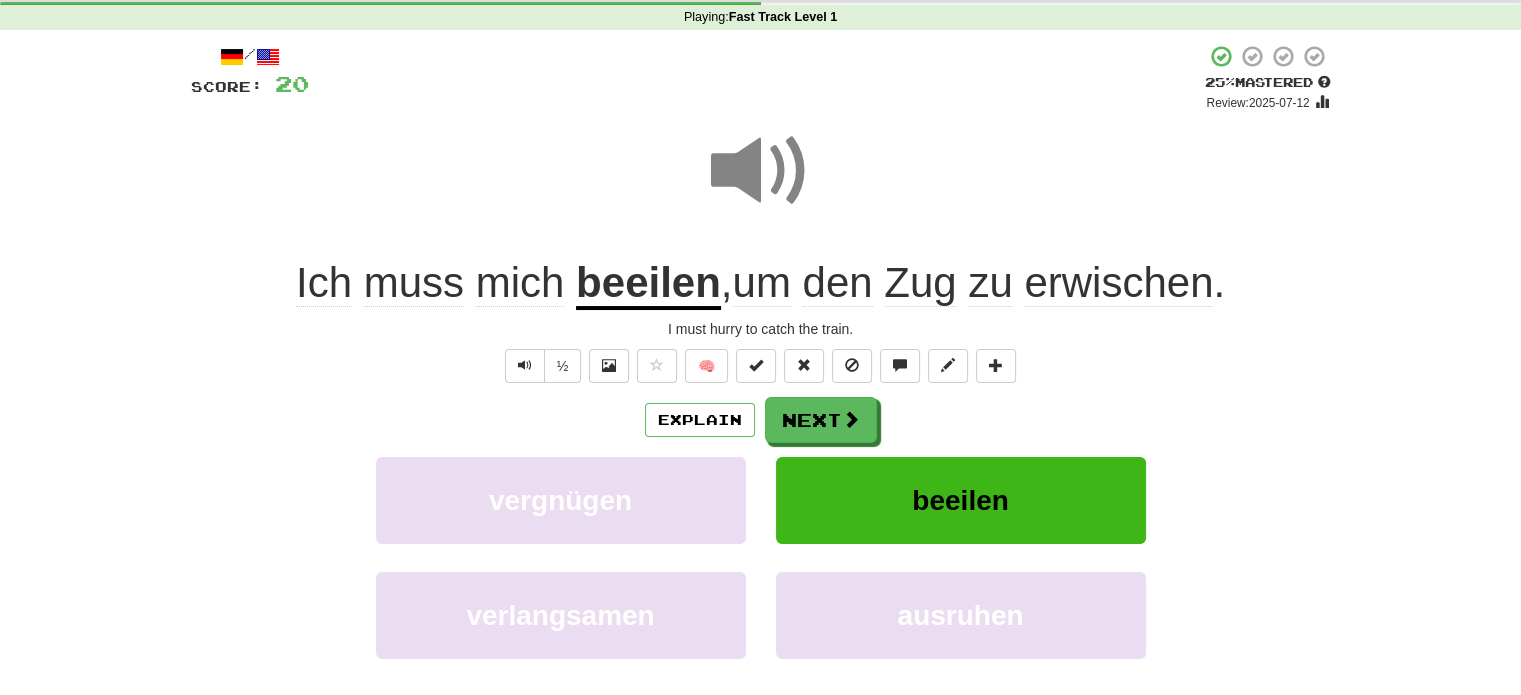 click at bounding box center [761, 171] 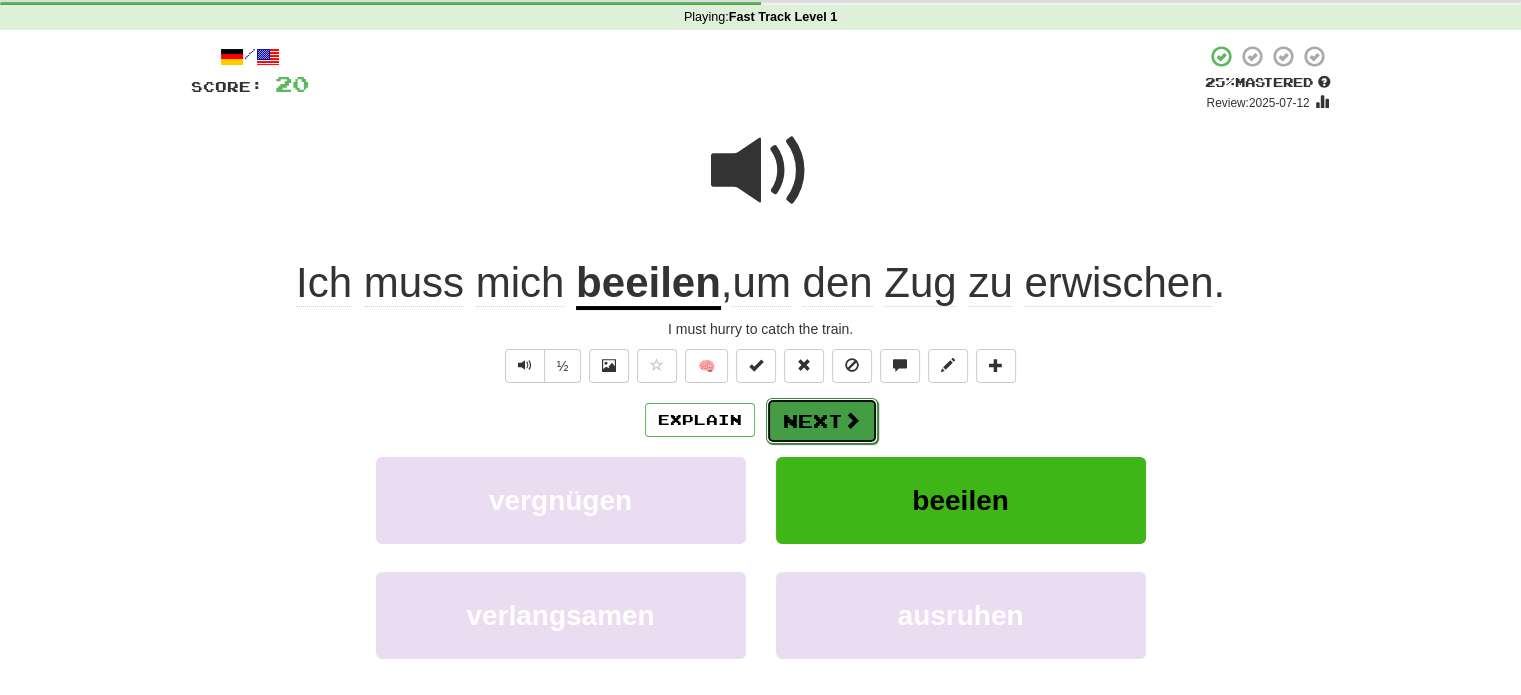 click on "Next" at bounding box center (822, 421) 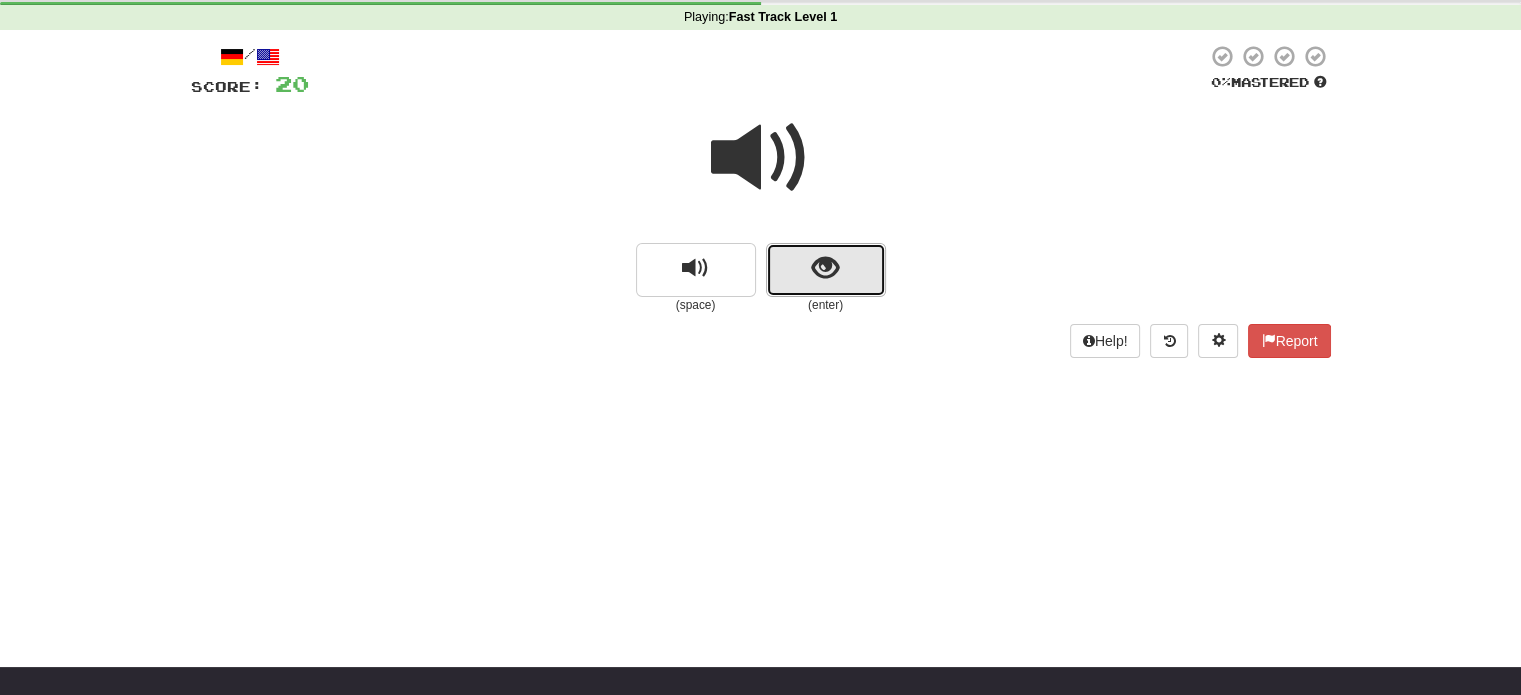 click at bounding box center (826, 270) 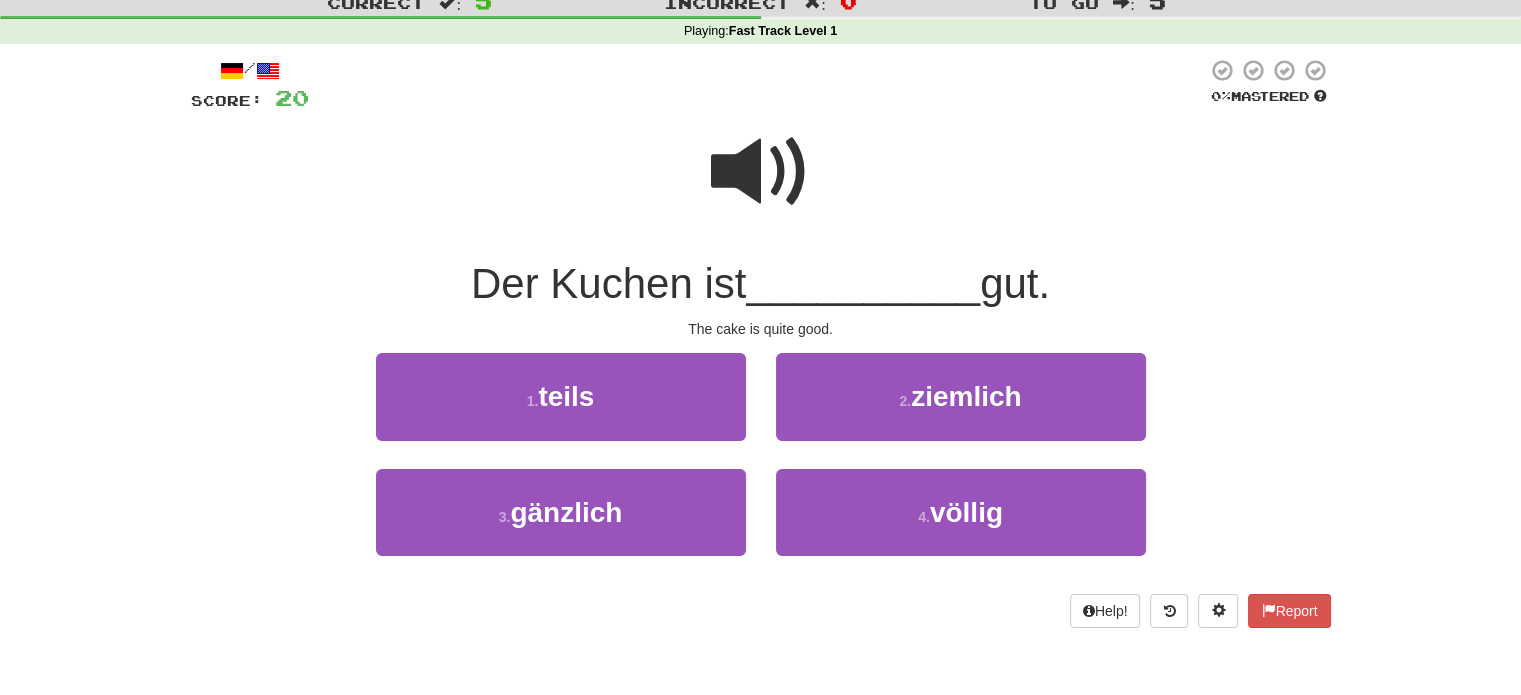 scroll, scrollTop: 0, scrollLeft: 0, axis: both 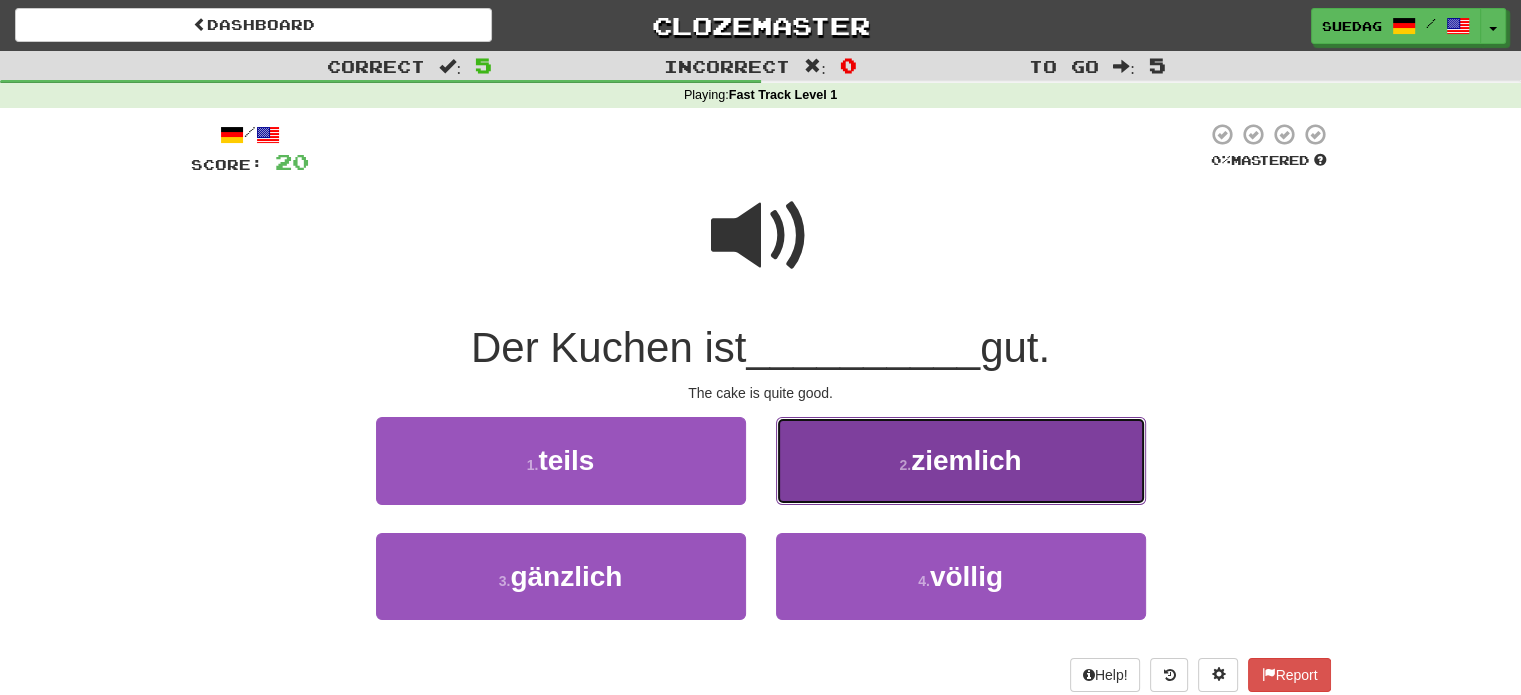 click on "2 .  ziemlich" at bounding box center (961, 460) 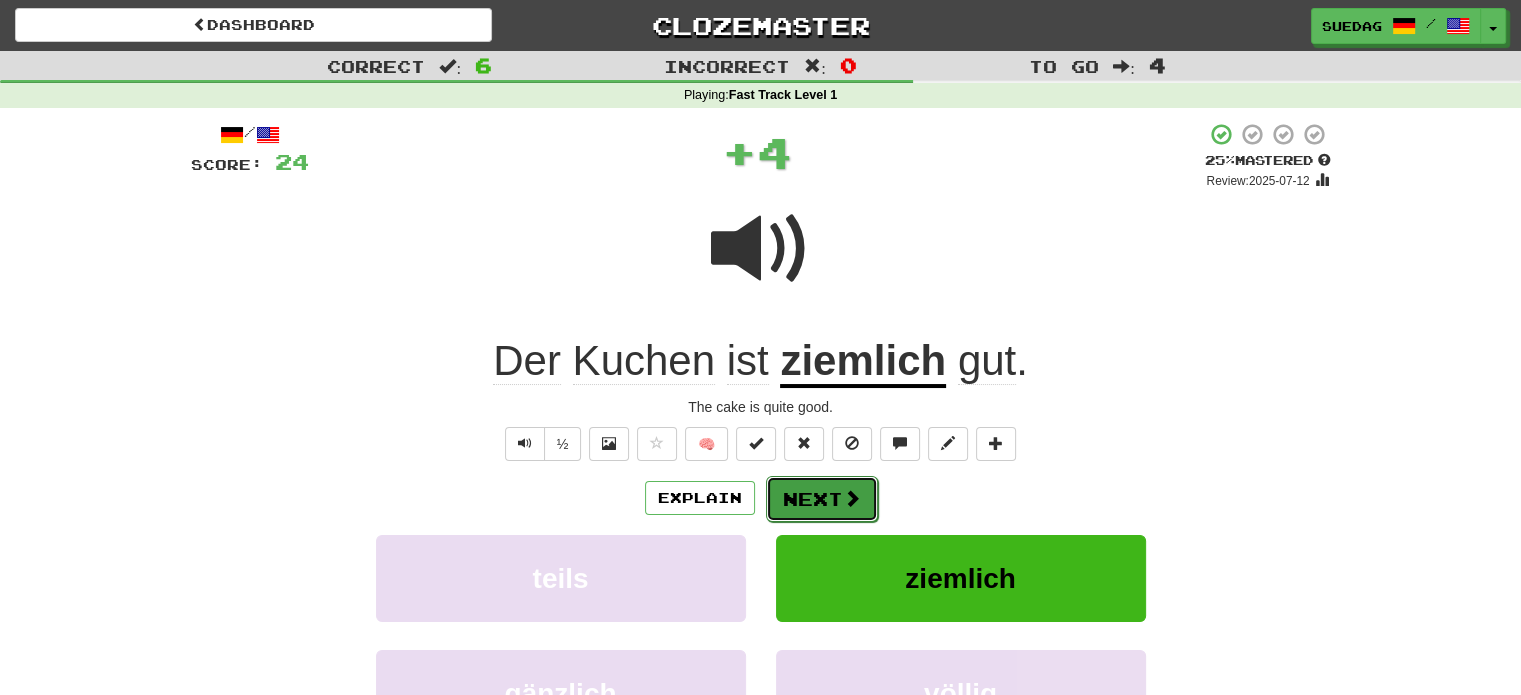 click on "Next" at bounding box center [822, 499] 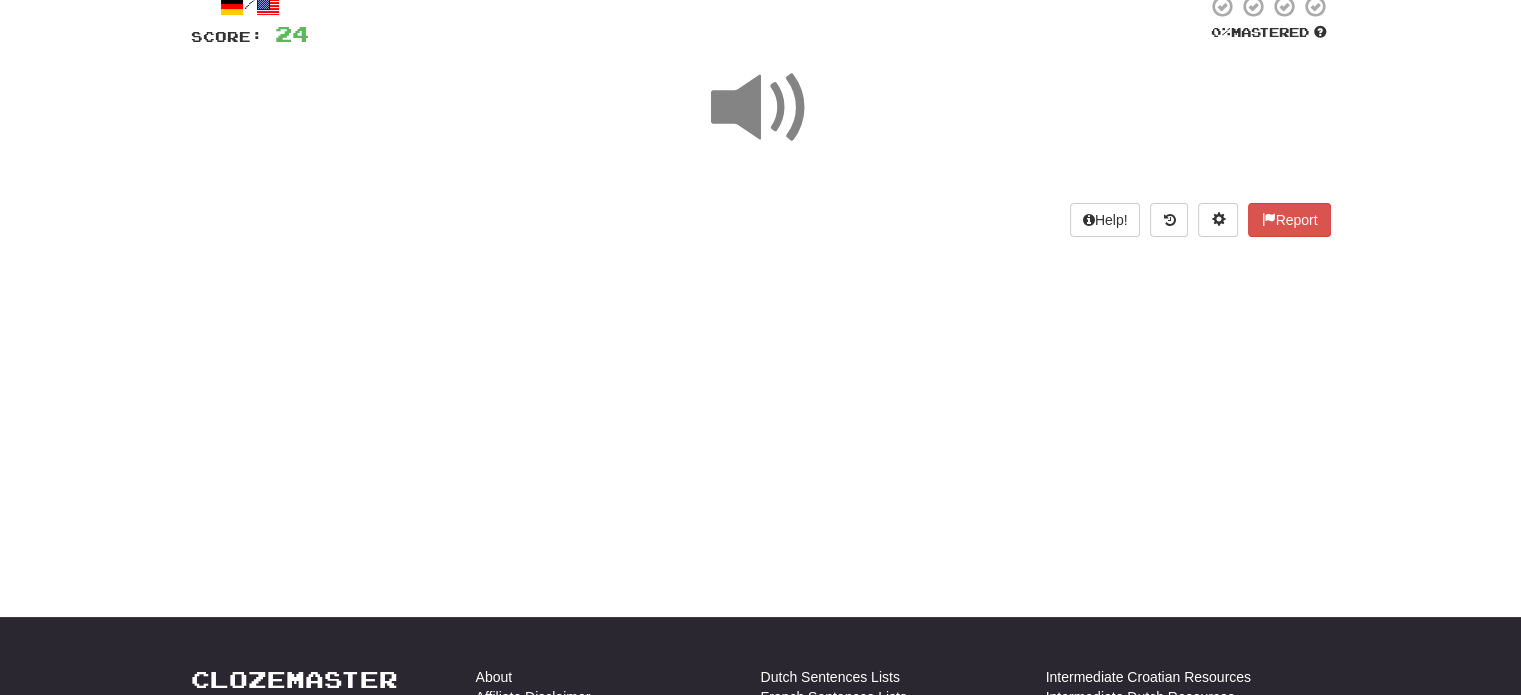 scroll, scrollTop: 131, scrollLeft: 0, axis: vertical 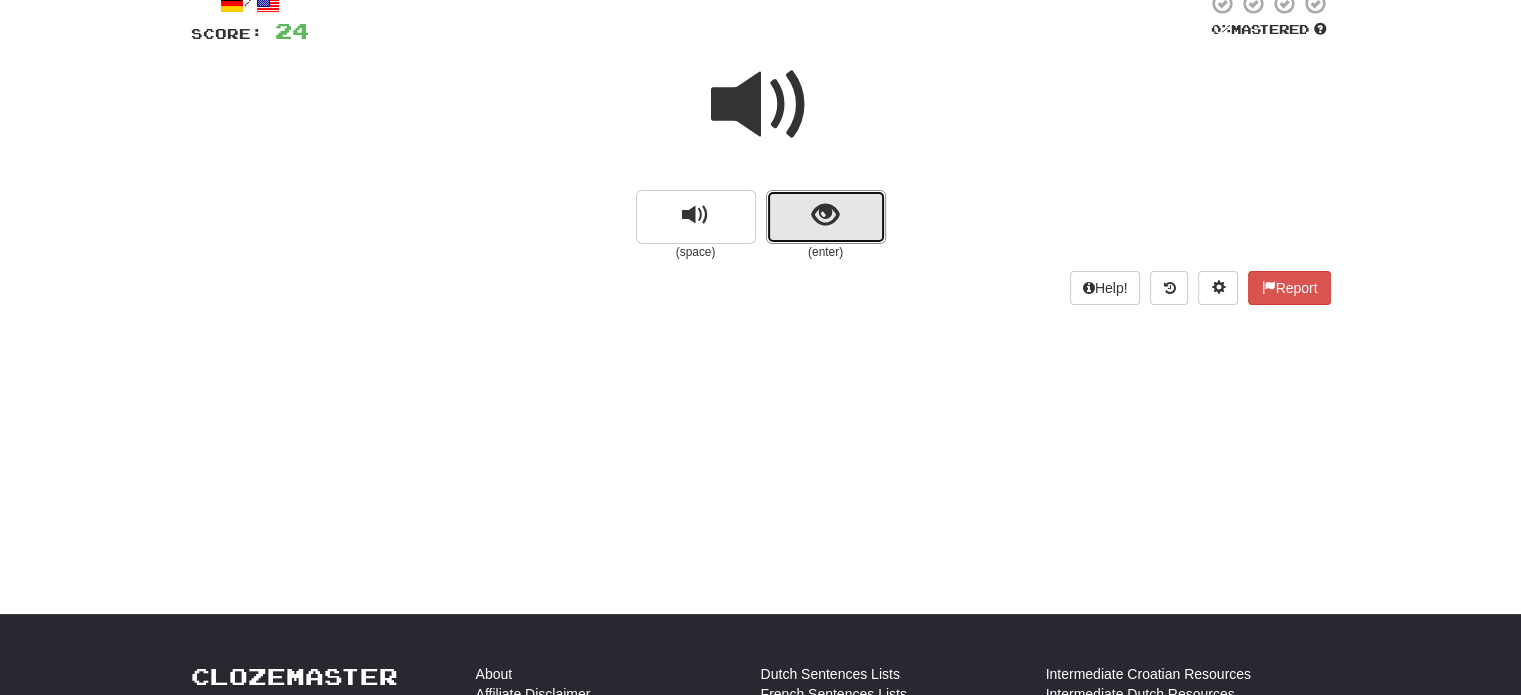 click at bounding box center (826, 217) 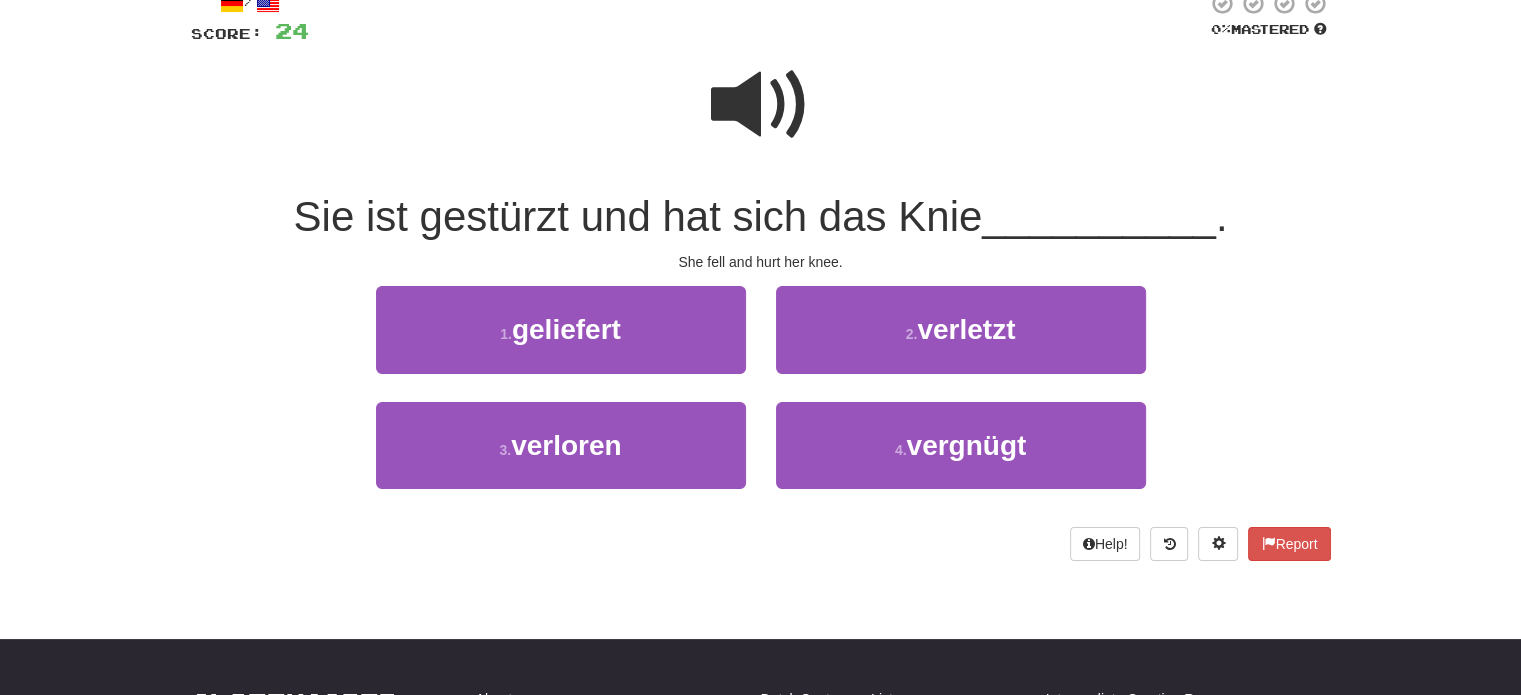 click at bounding box center (761, 105) 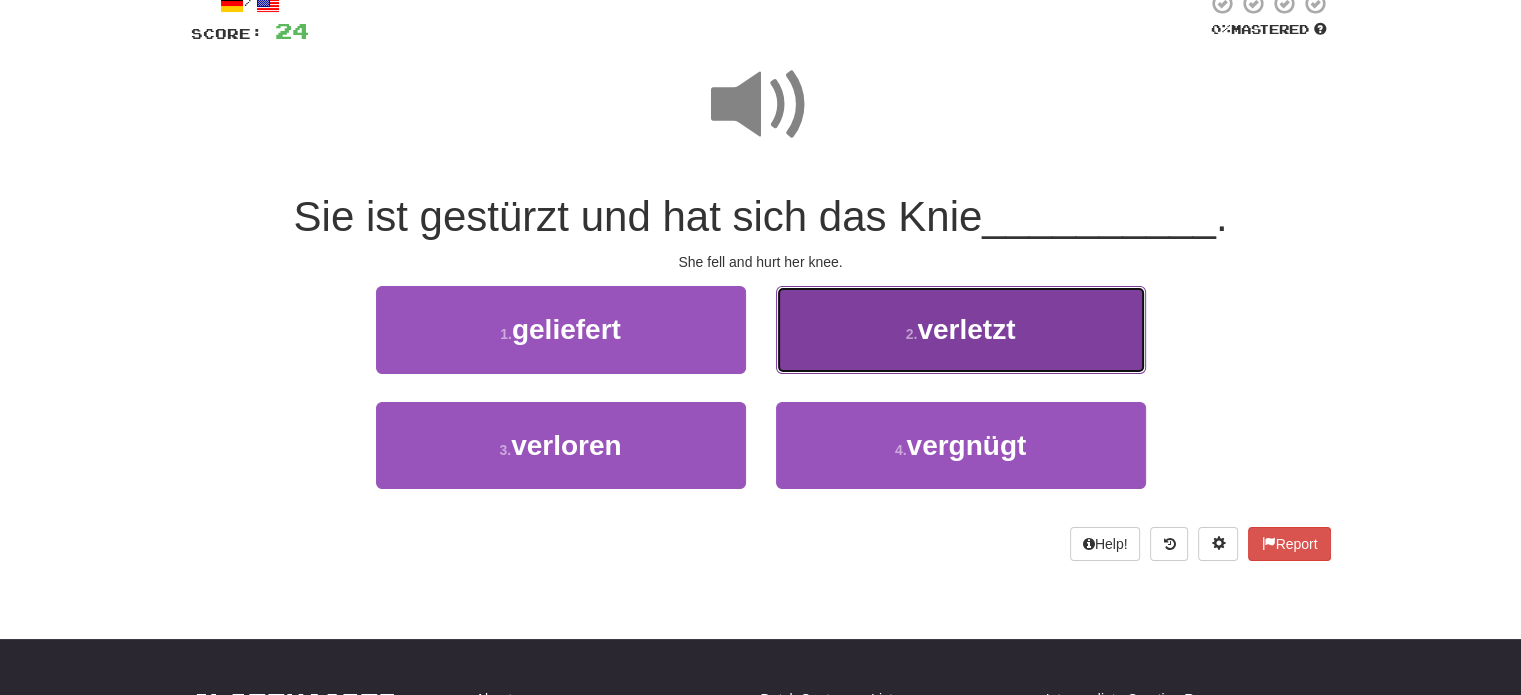 click on "2 .  verletzt" at bounding box center (961, 329) 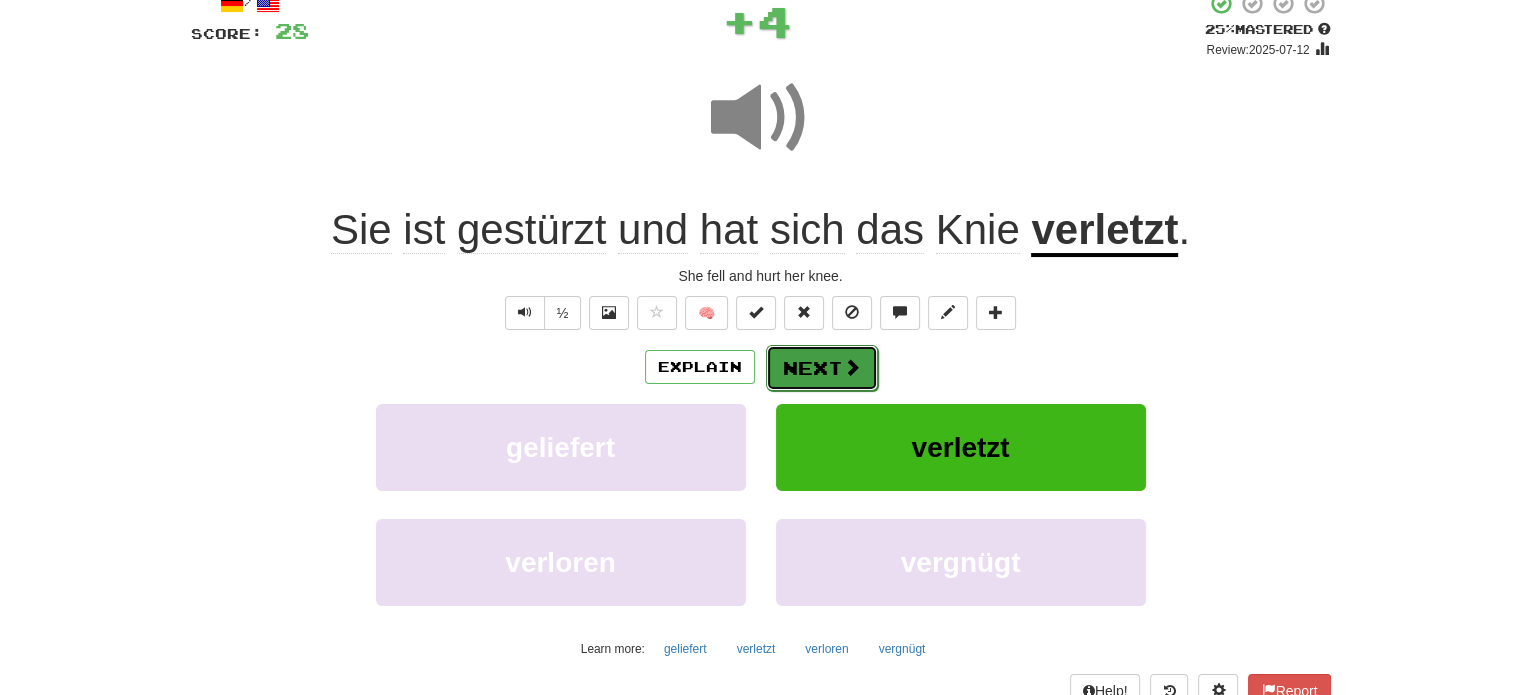 click on "Next" at bounding box center (822, 368) 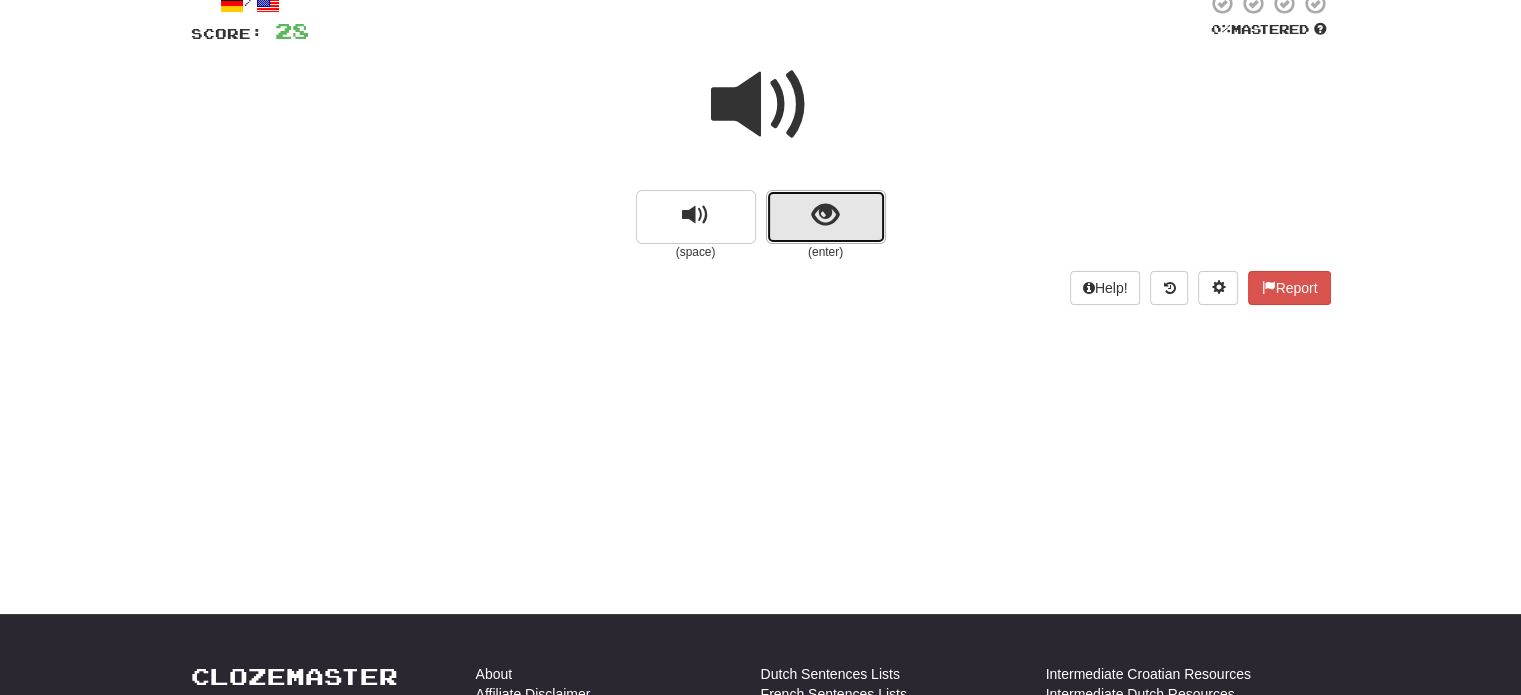 click at bounding box center (826, 217) 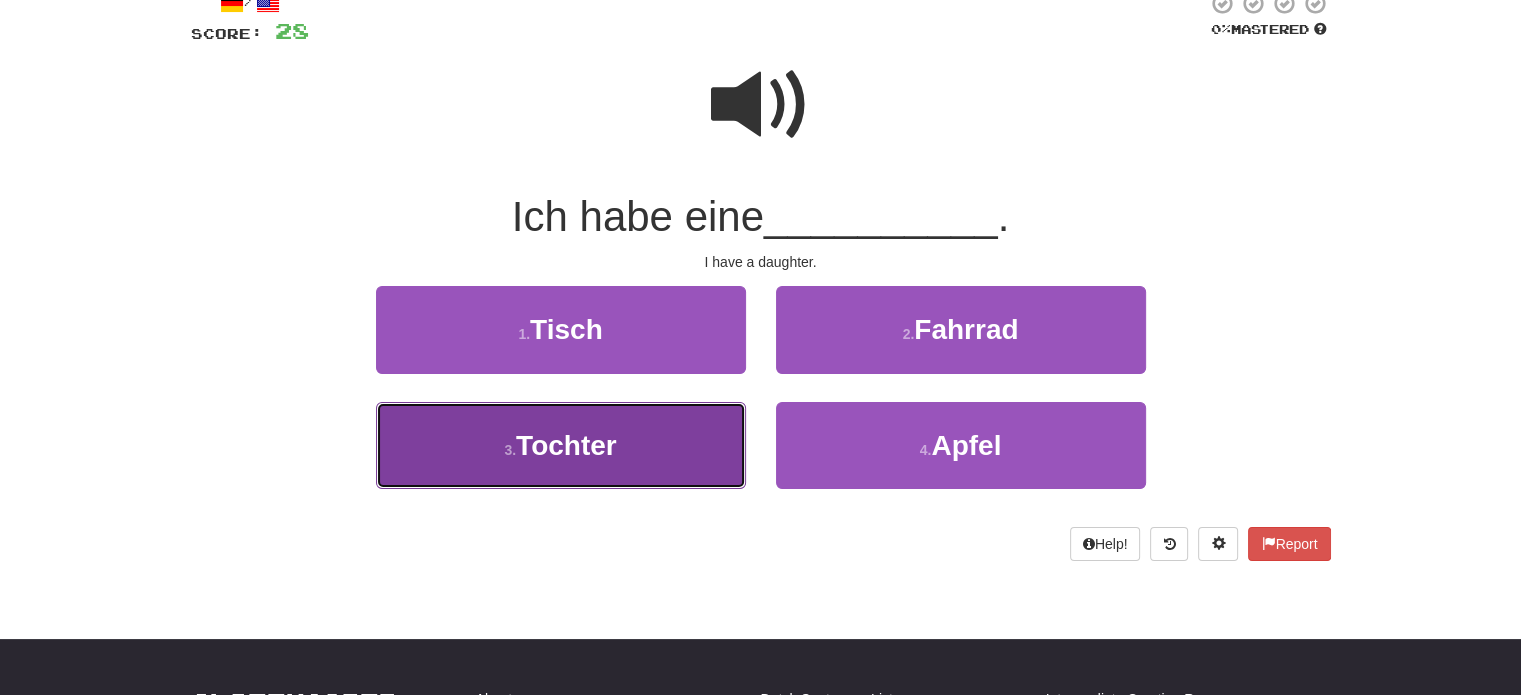 click on "3 .  Tochter" at bounding box center (561, 445) 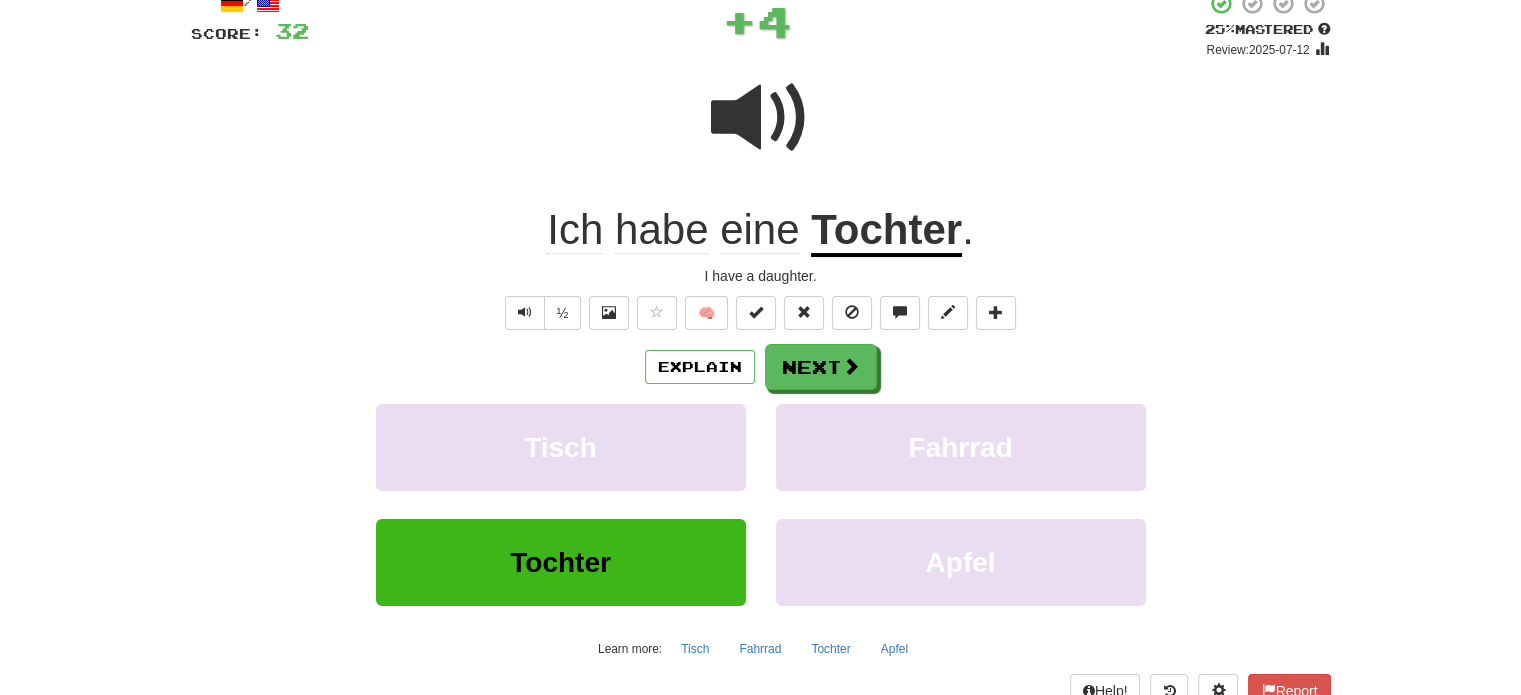 click on "/  Score:   32 + 4 25 %  Mastered Review:  2025-07-12 Ich   habe   eine   Tochter . I have a daughter. ½ 🧠 Explain Next Tisch Fahrrad Tochter Apfel Learn more: Tisch Fahrrad Tochter Apfel  Help!  Report" at bounding box center [761, 349] 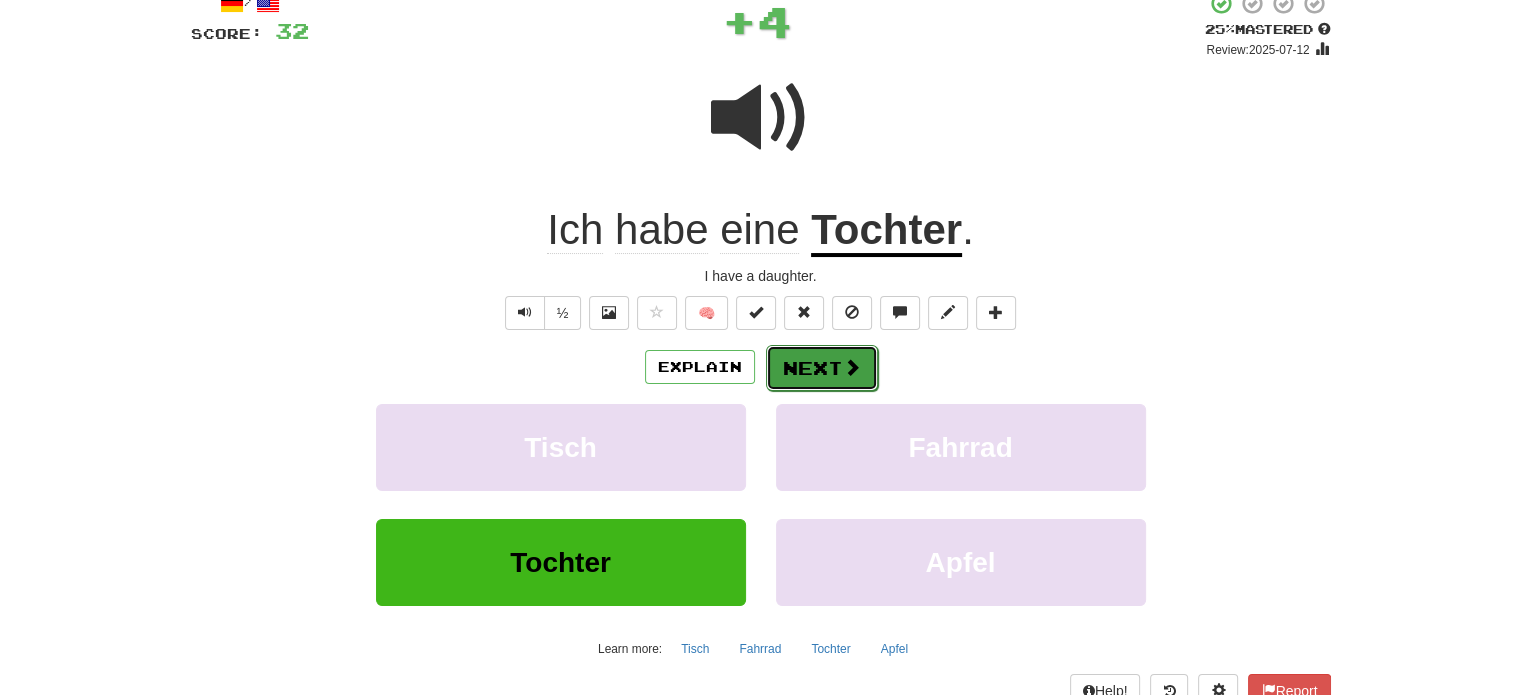click on "Next" at bounding box center (822, 368) 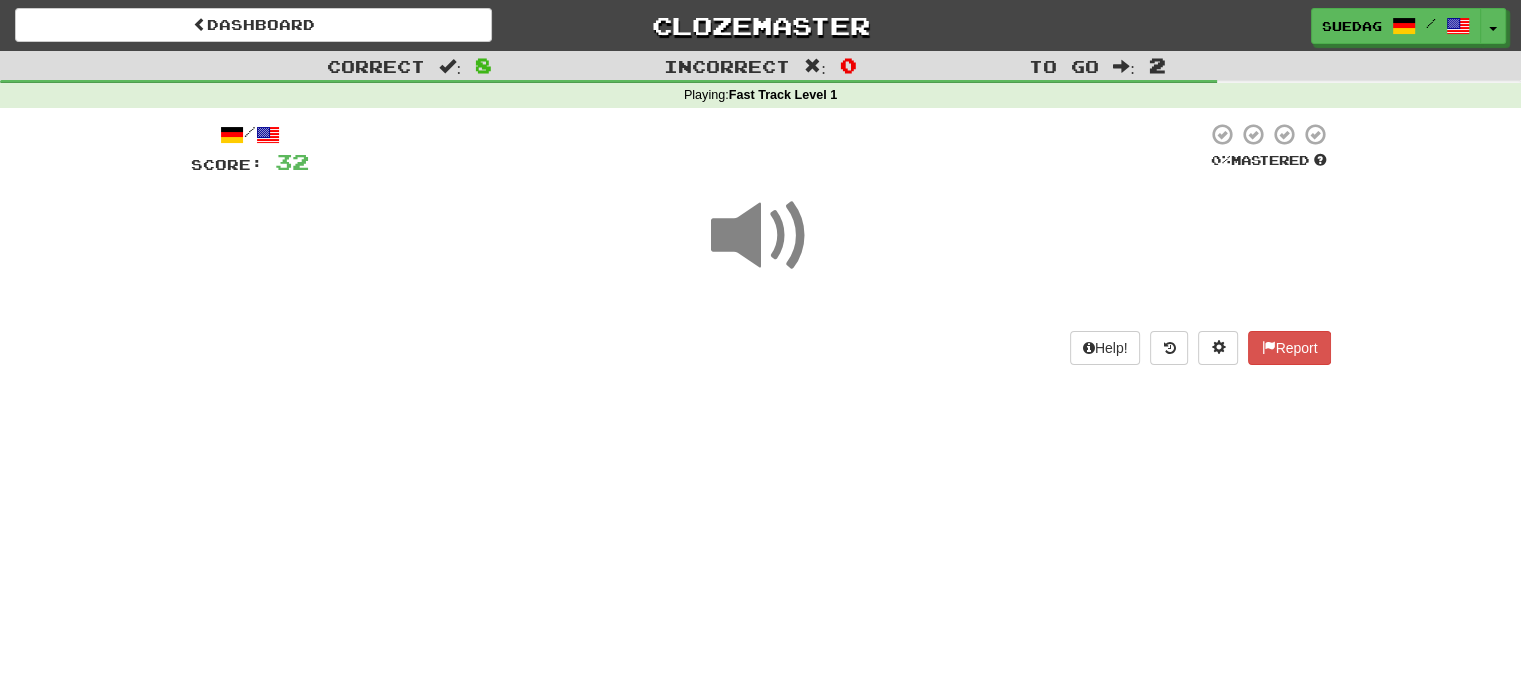 scroll, scrollTop: 0, scrollLeft: 0, axis: both 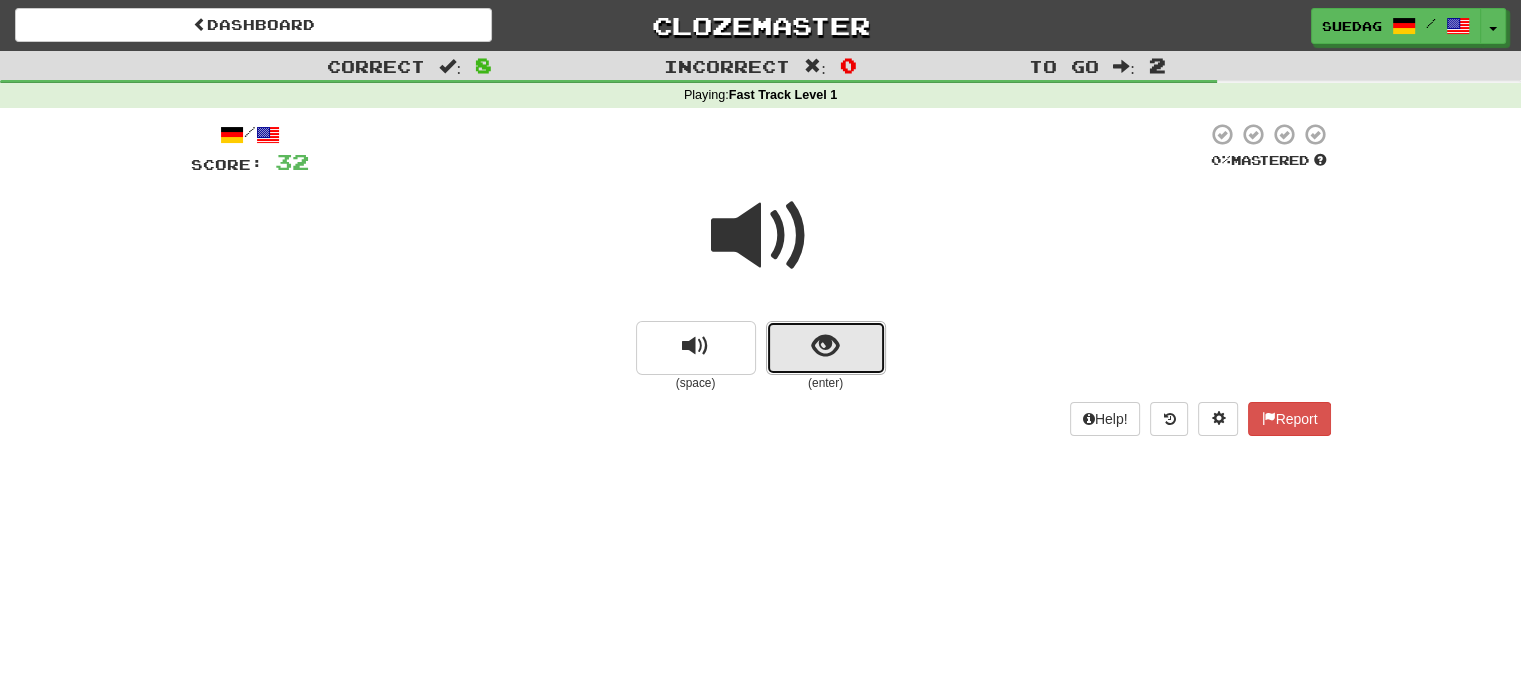 click at bounding box center (825, 346) 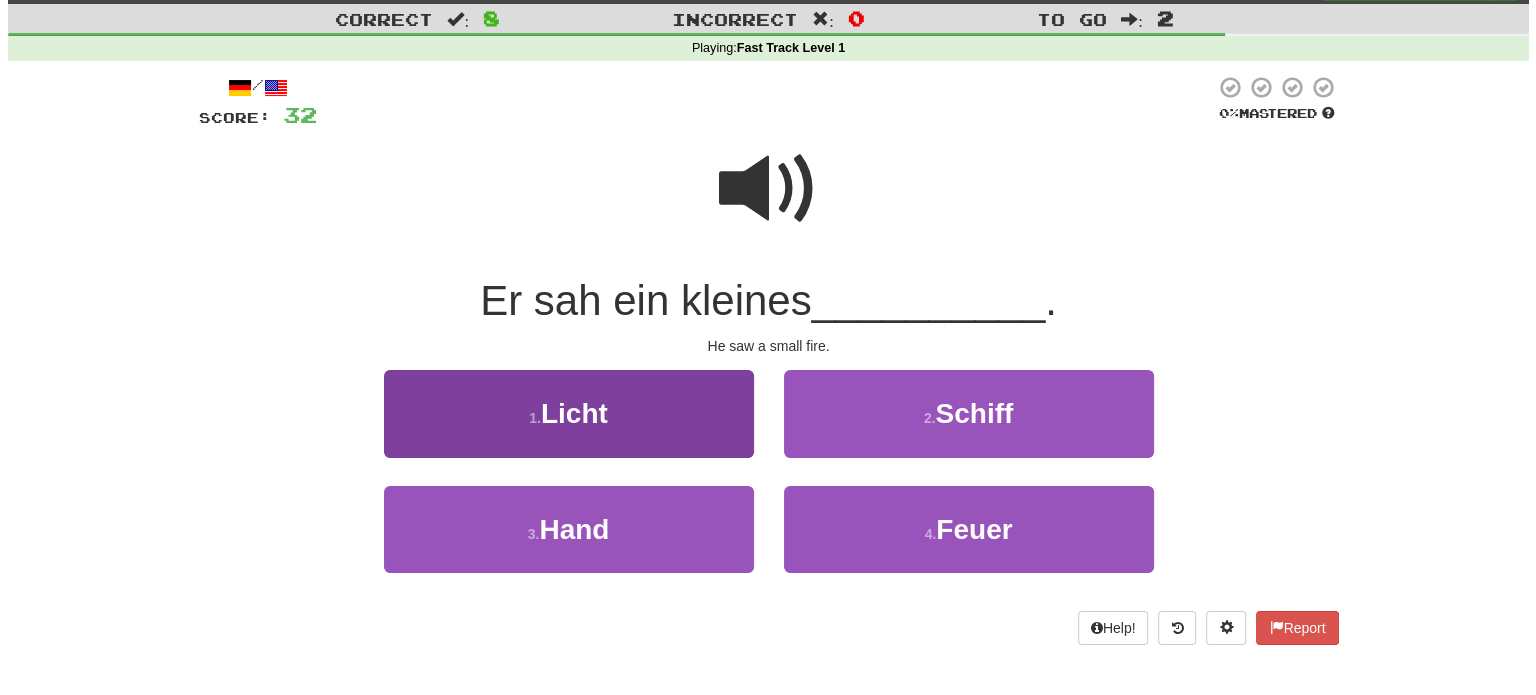 scroll, scrollTop: 48, scrollLeft: 0, axis: vertical 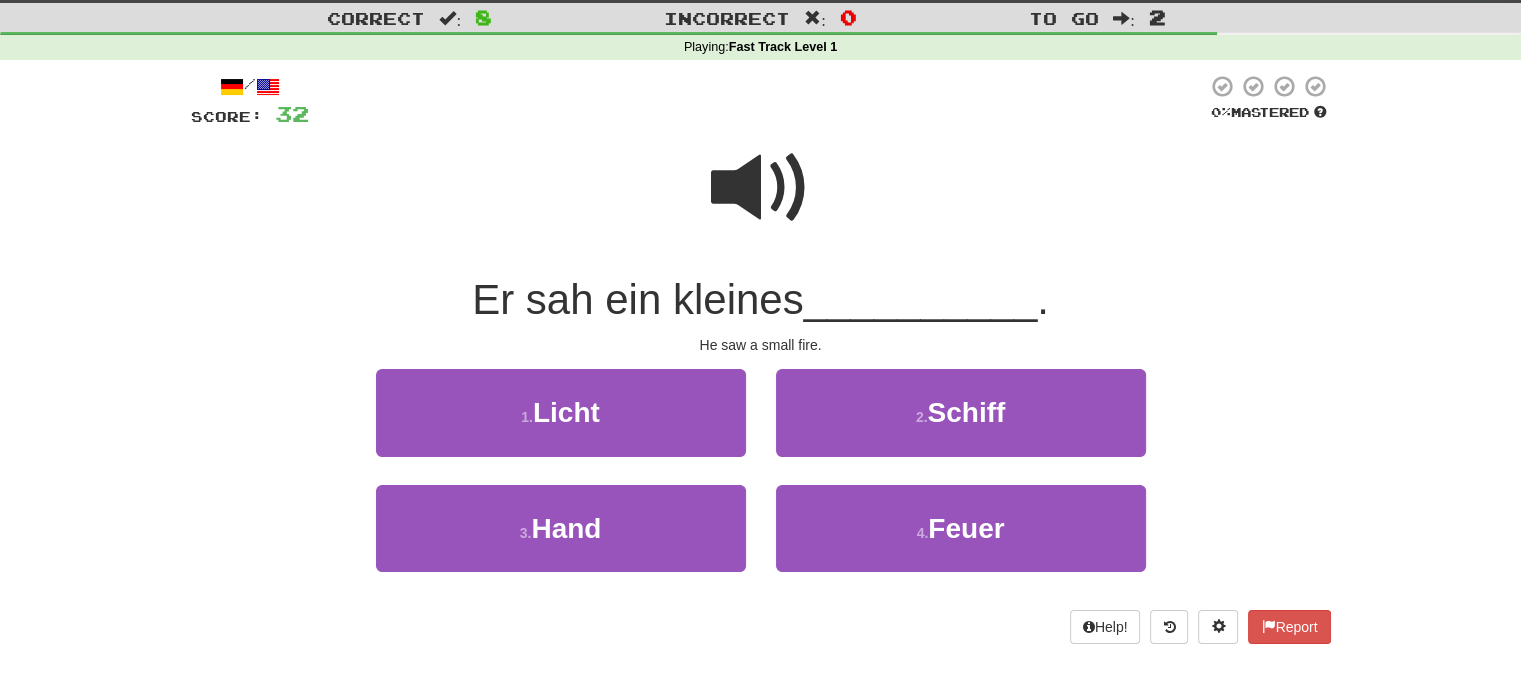 click at bounding box center [761, 188] 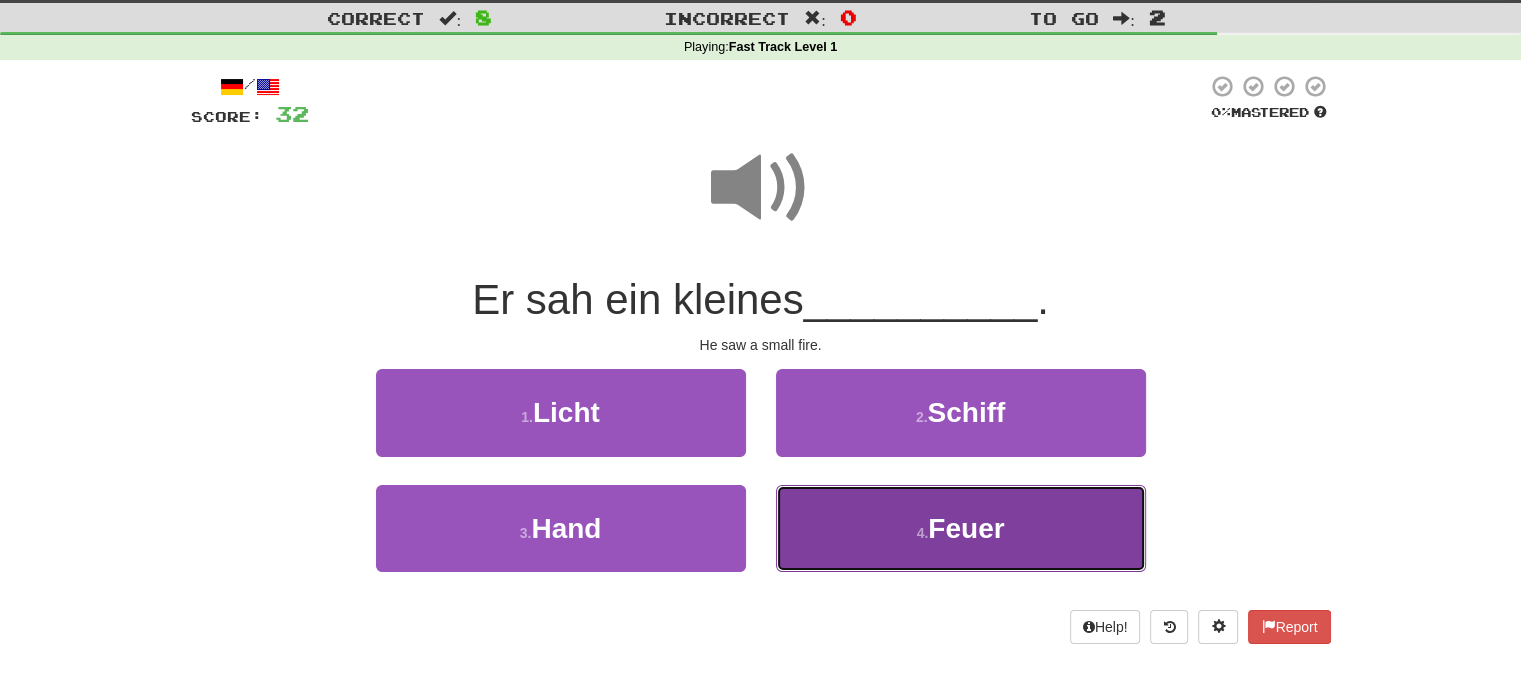 click on "4 .  Feuer" at bounding box center (961, 528) 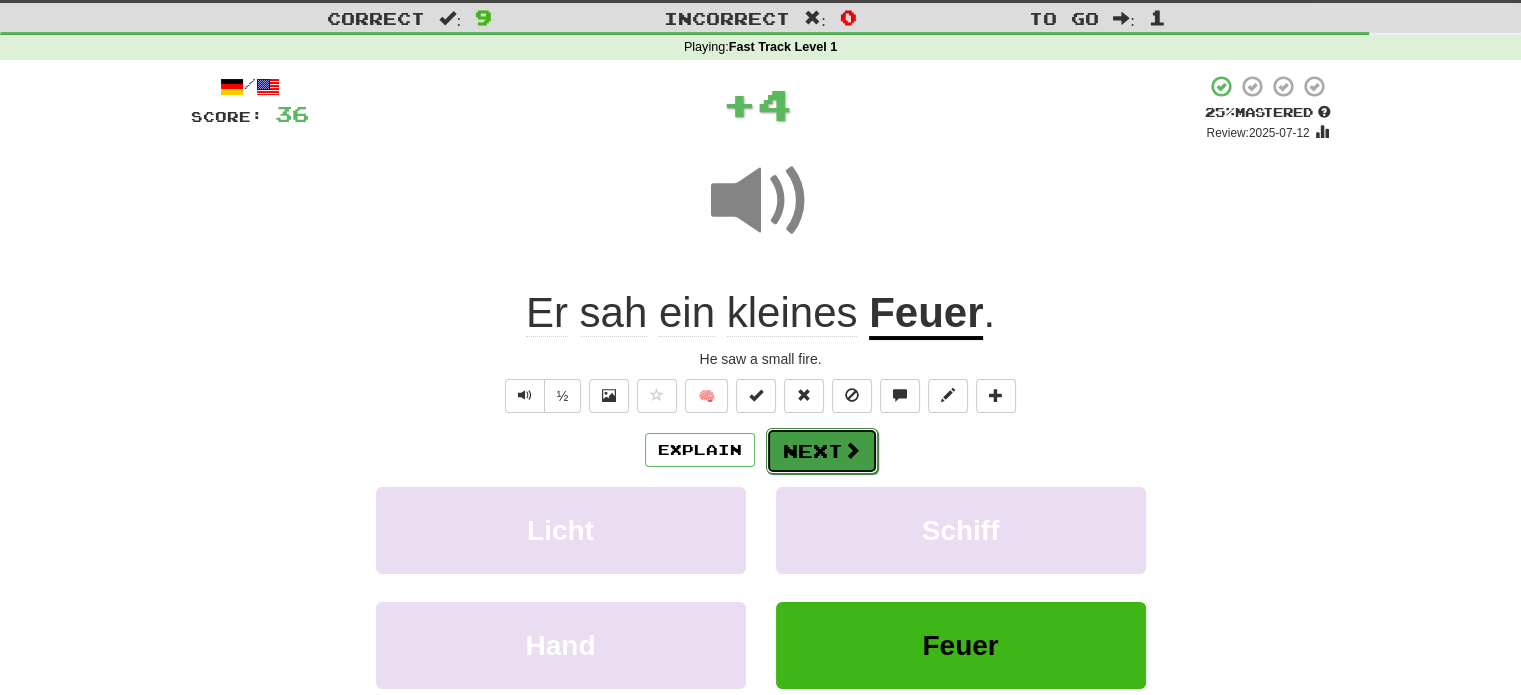 click on "Next" at bounding box center (822, 451) 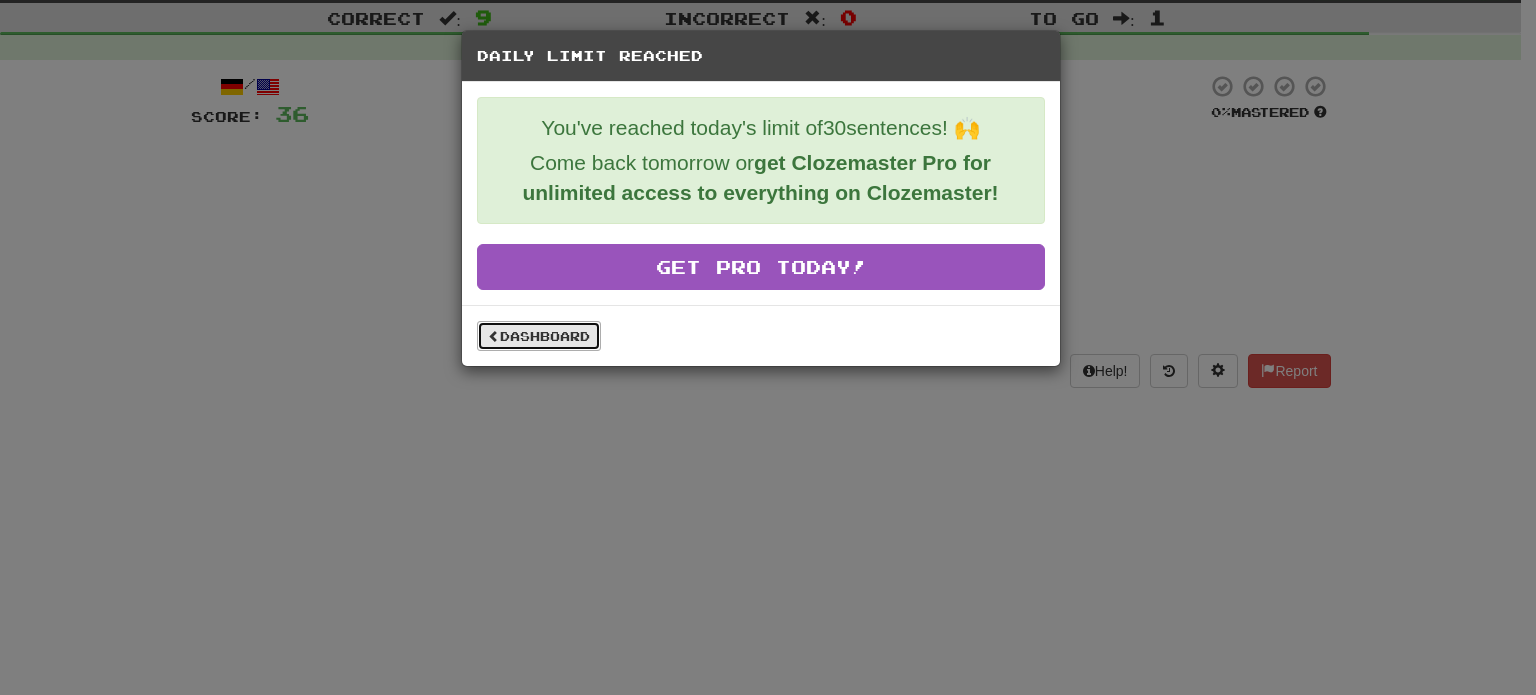 click on "Dashboard" at bounding box center [539, 336] 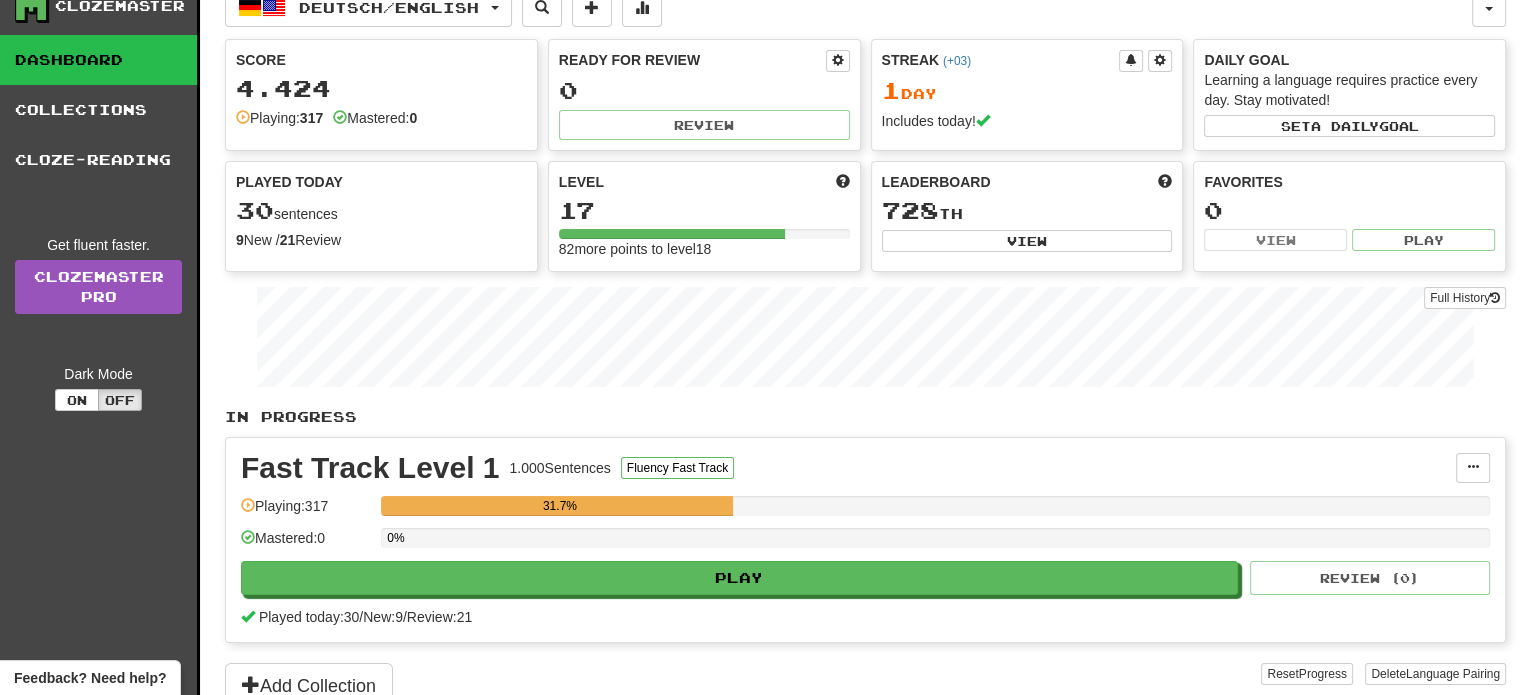 scroll, scrollTop: 0, scrollLeft: 0, axis: both 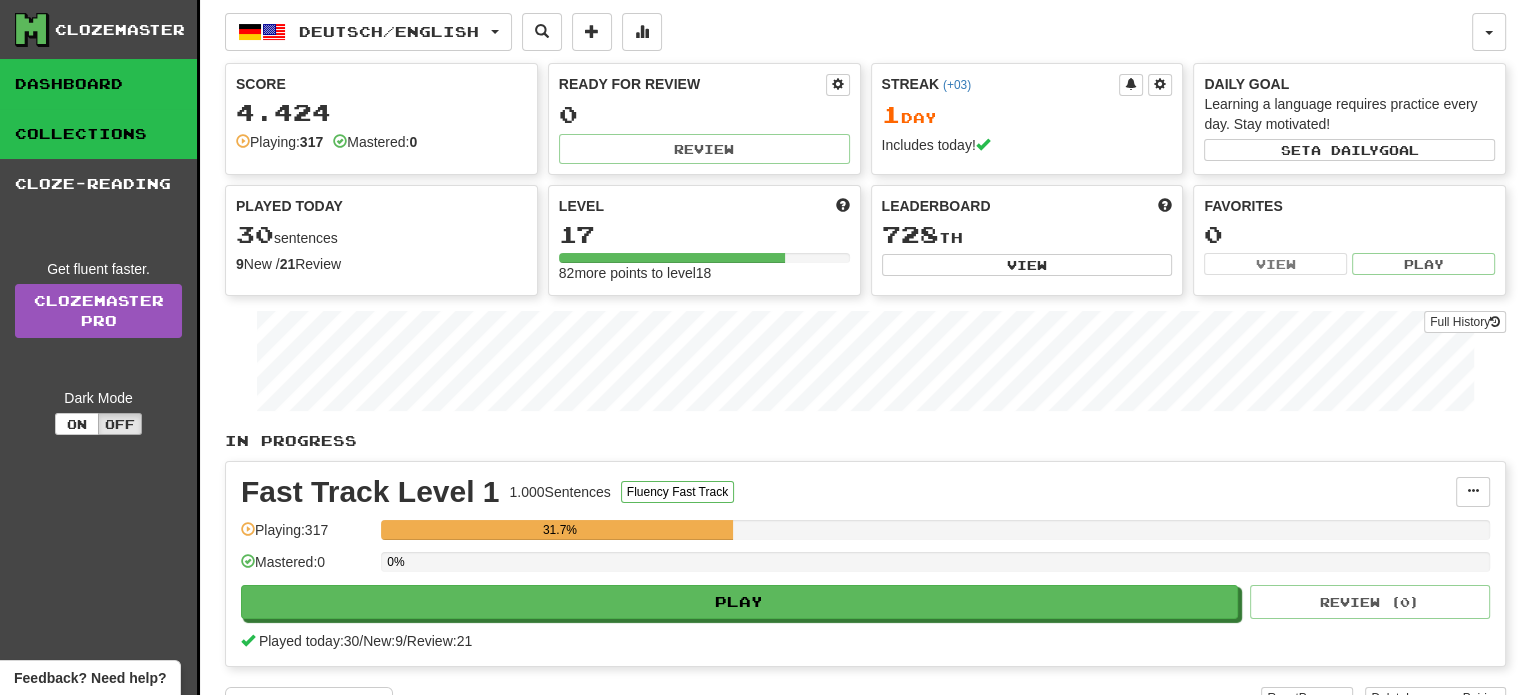 click on "Collections" at bounding box center (98, 134) 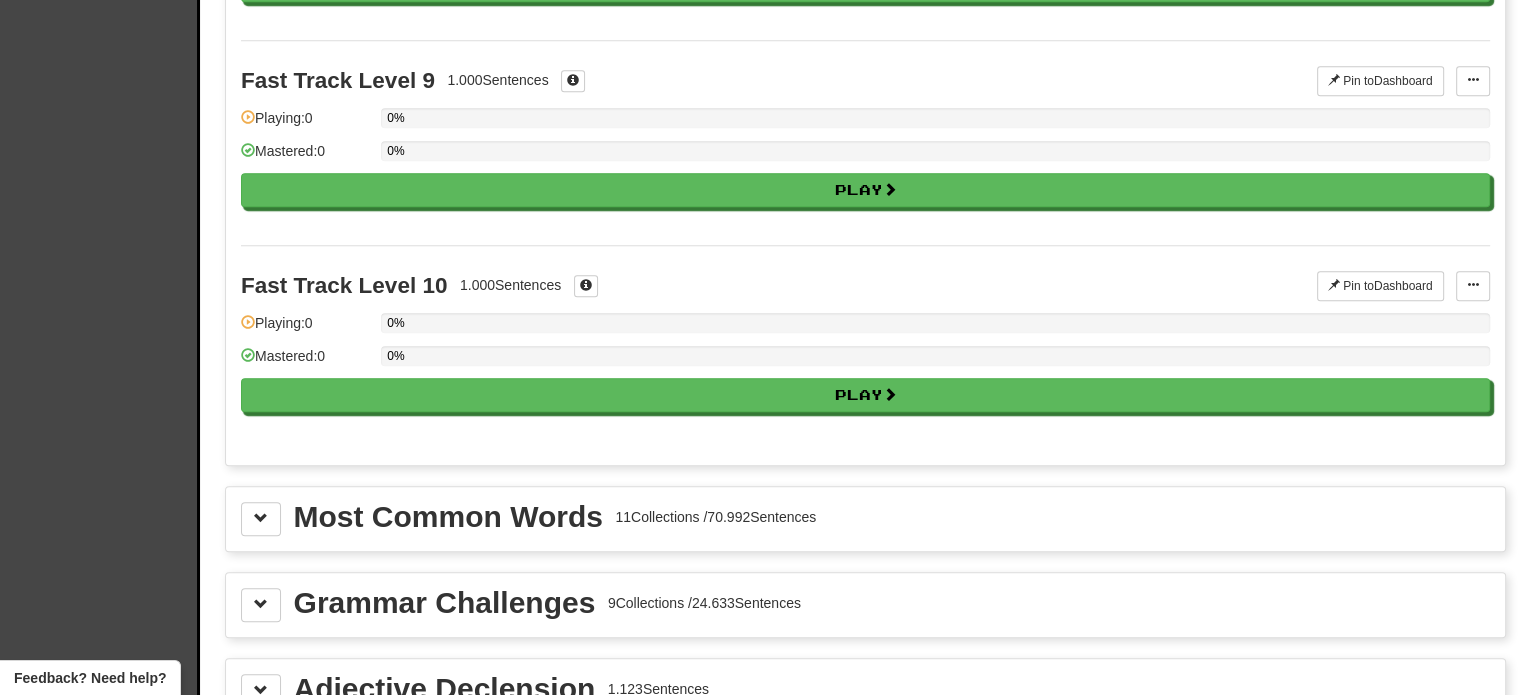 scroll, scrollTop: 1776, scrollLeft: 0, axis: vertical 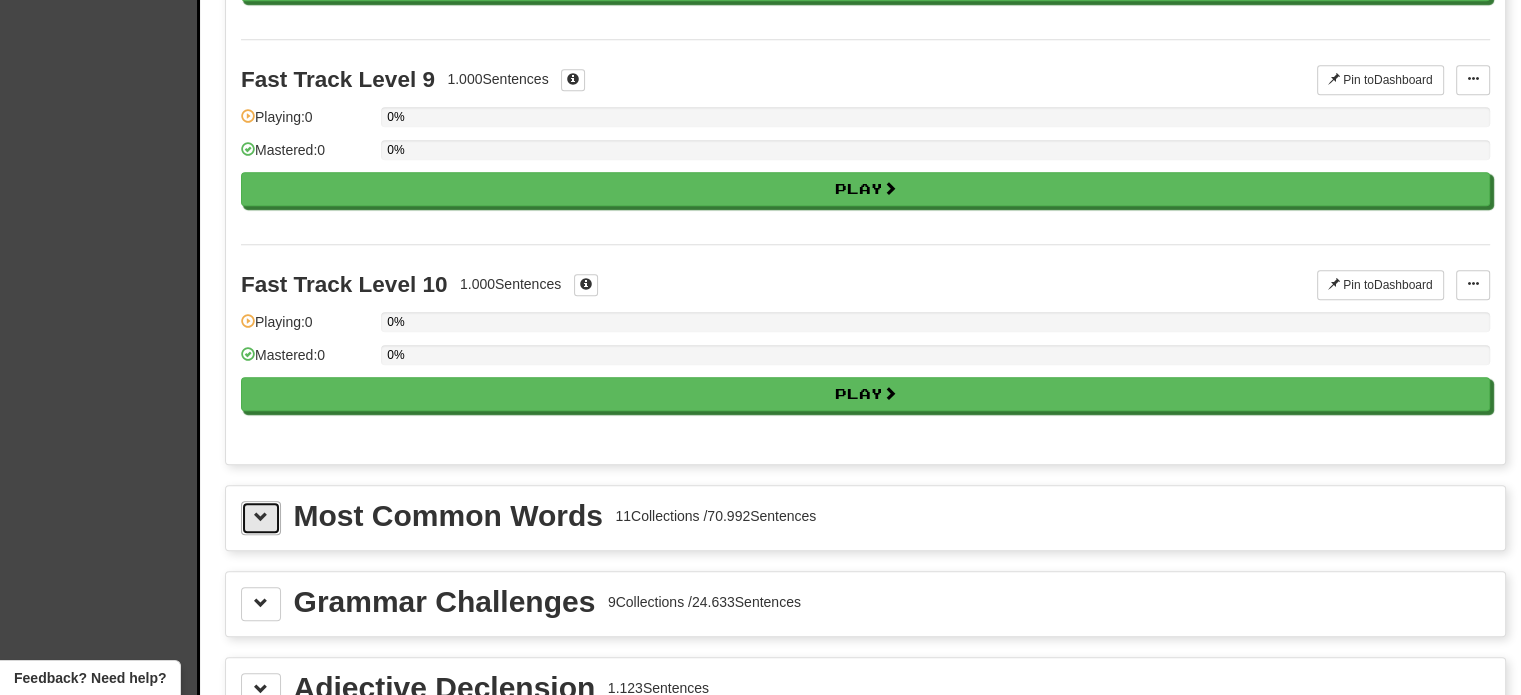 click at bounding box center [261, 517] 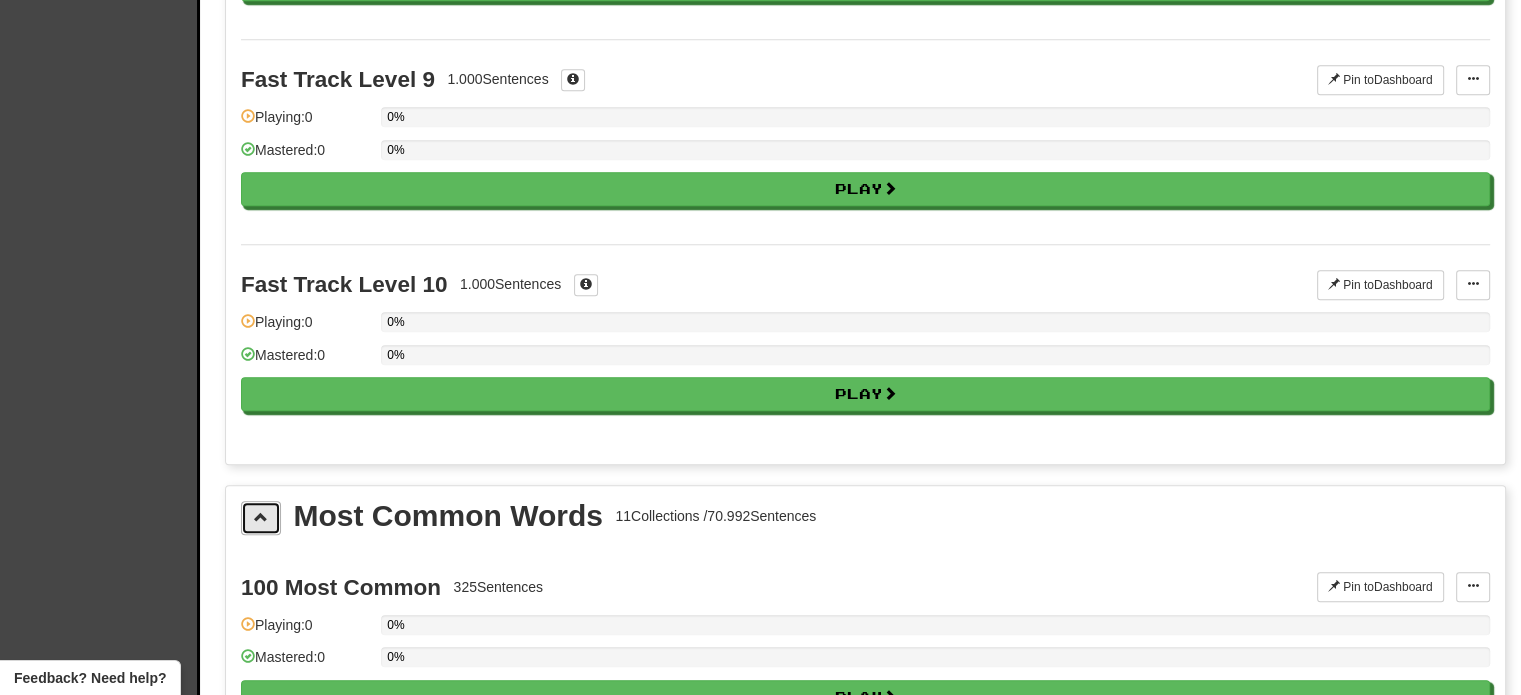 click at bounding box center [261, 517] 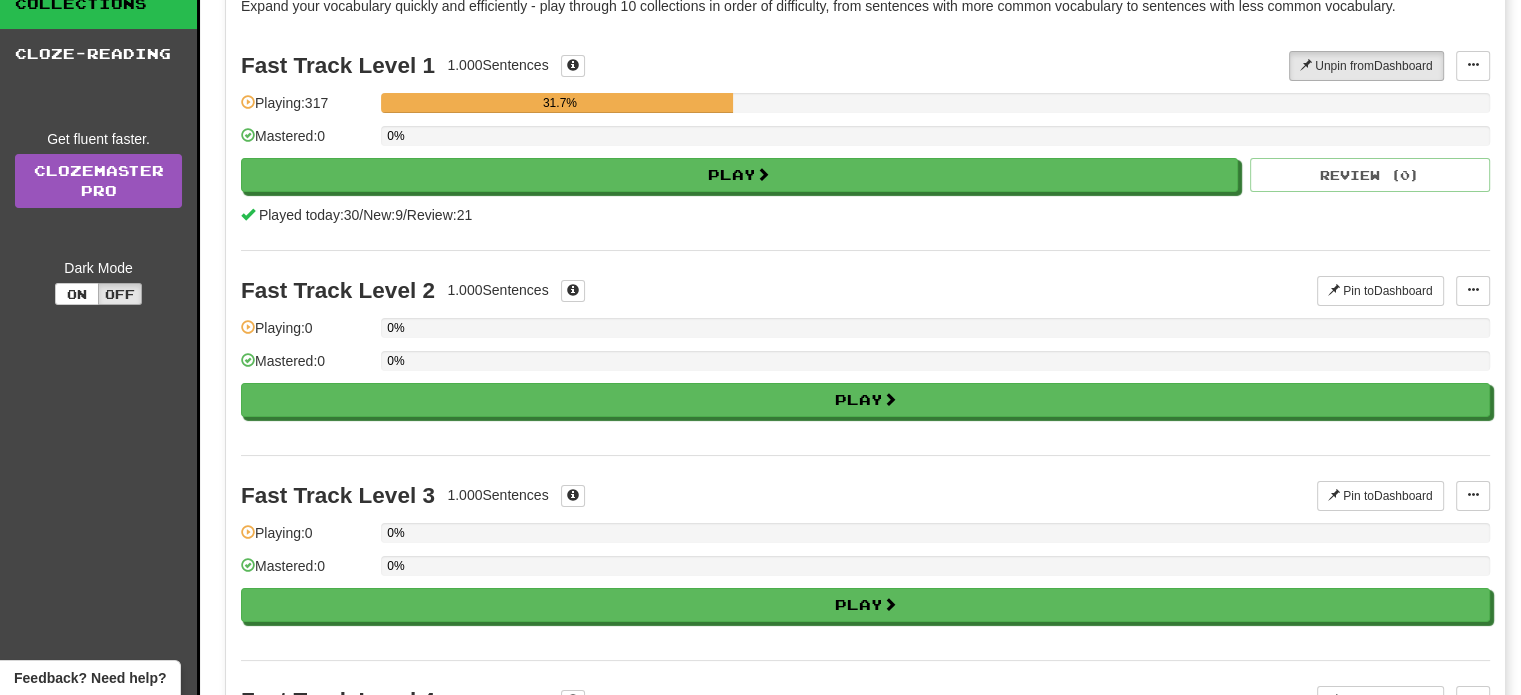 scroll, scrollTop: 0, scrollLeft: 0, axis: both 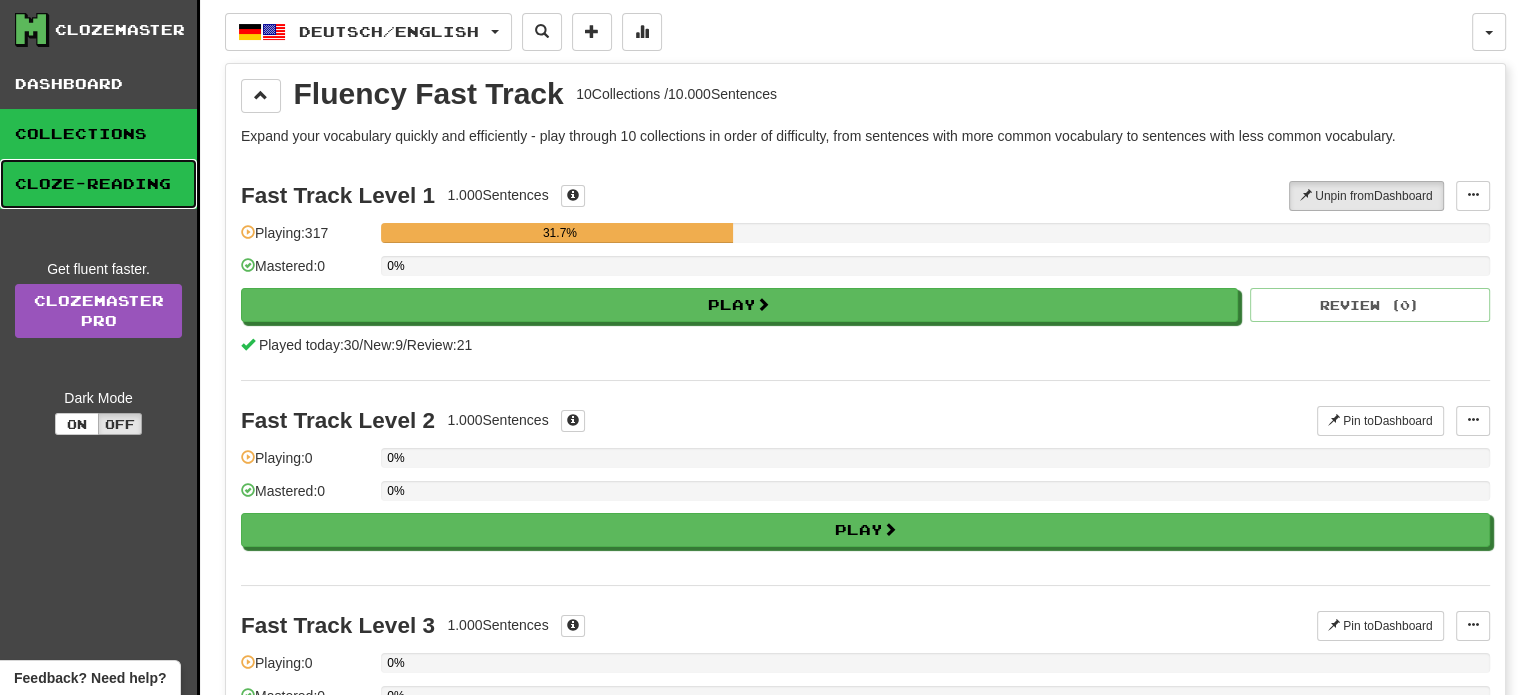 click on "Cloze-Reading" at bounding box center (98, 184) 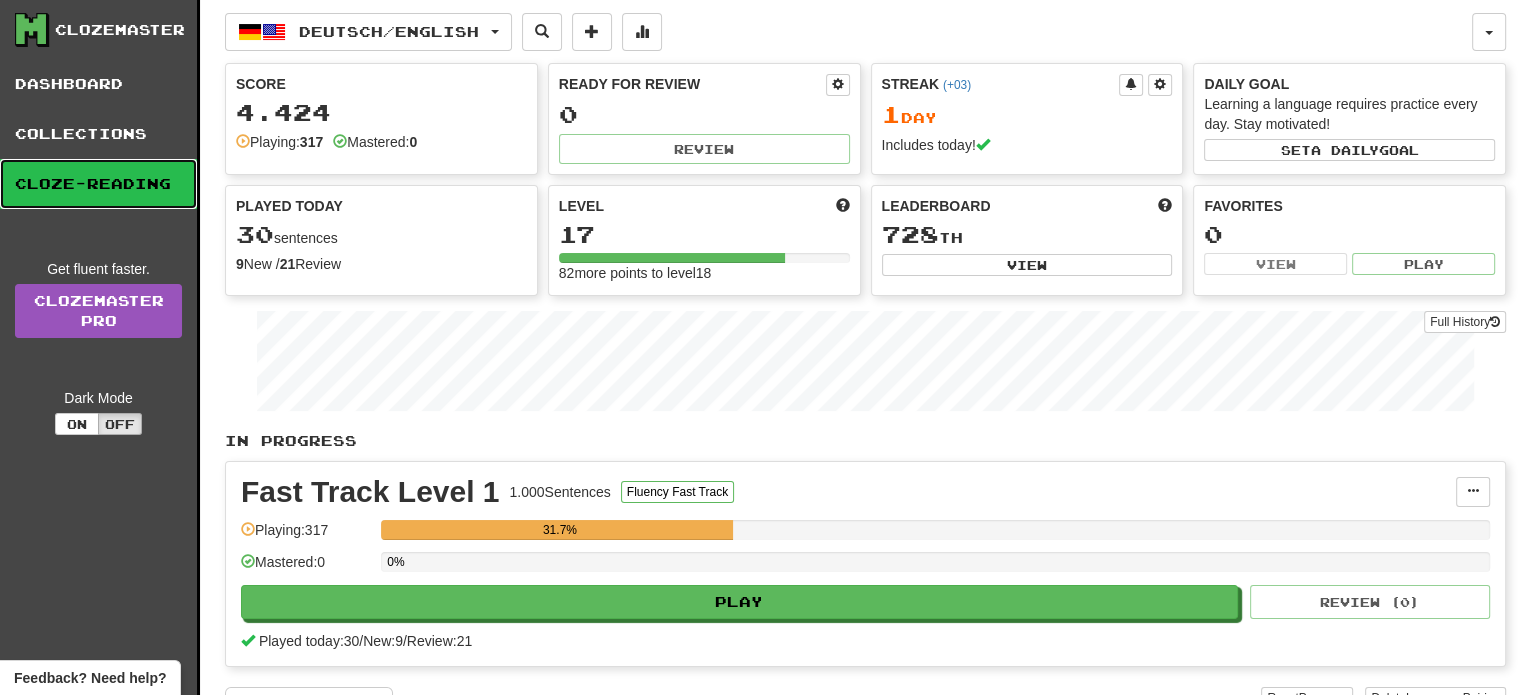 click on "Cloze-Reading" at bounding box center [98, 184] 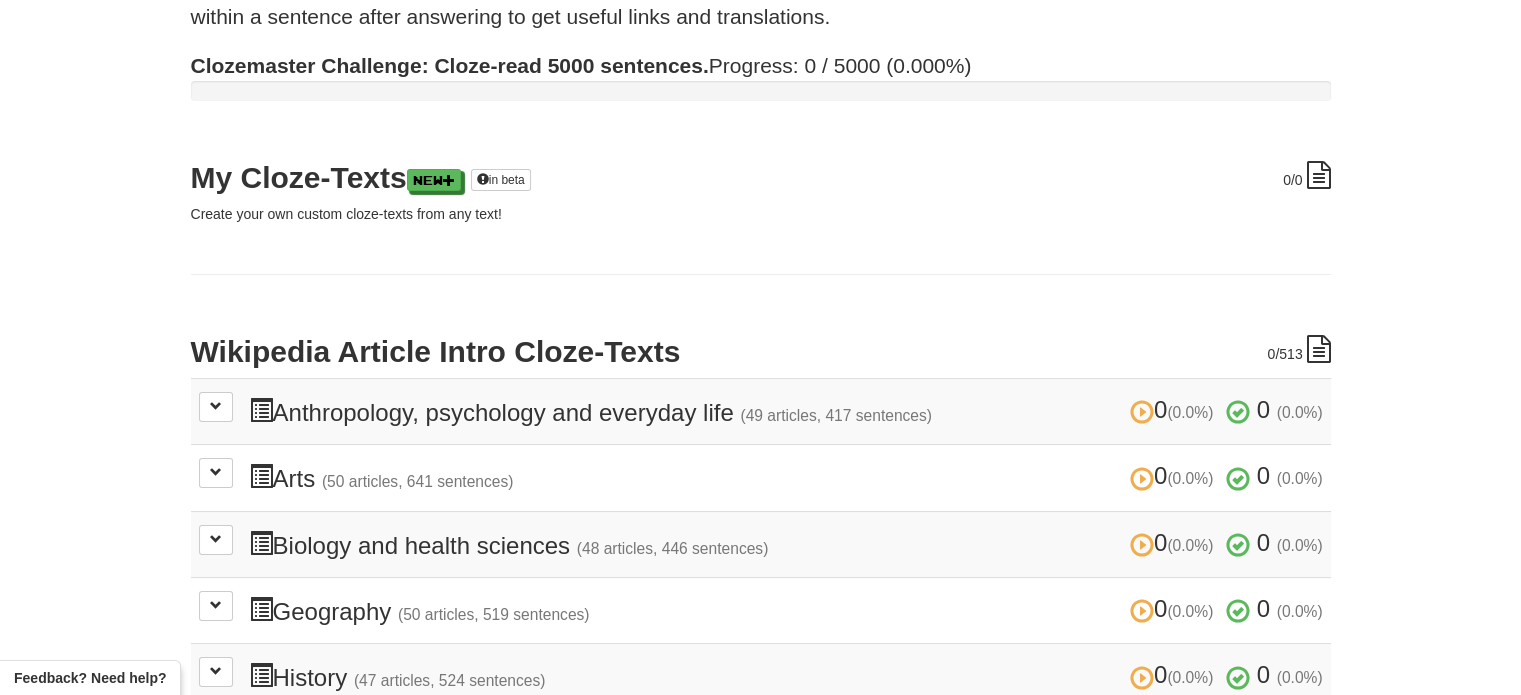 scroll, scrollTop: 0, scrollLeft: 0, axis: both 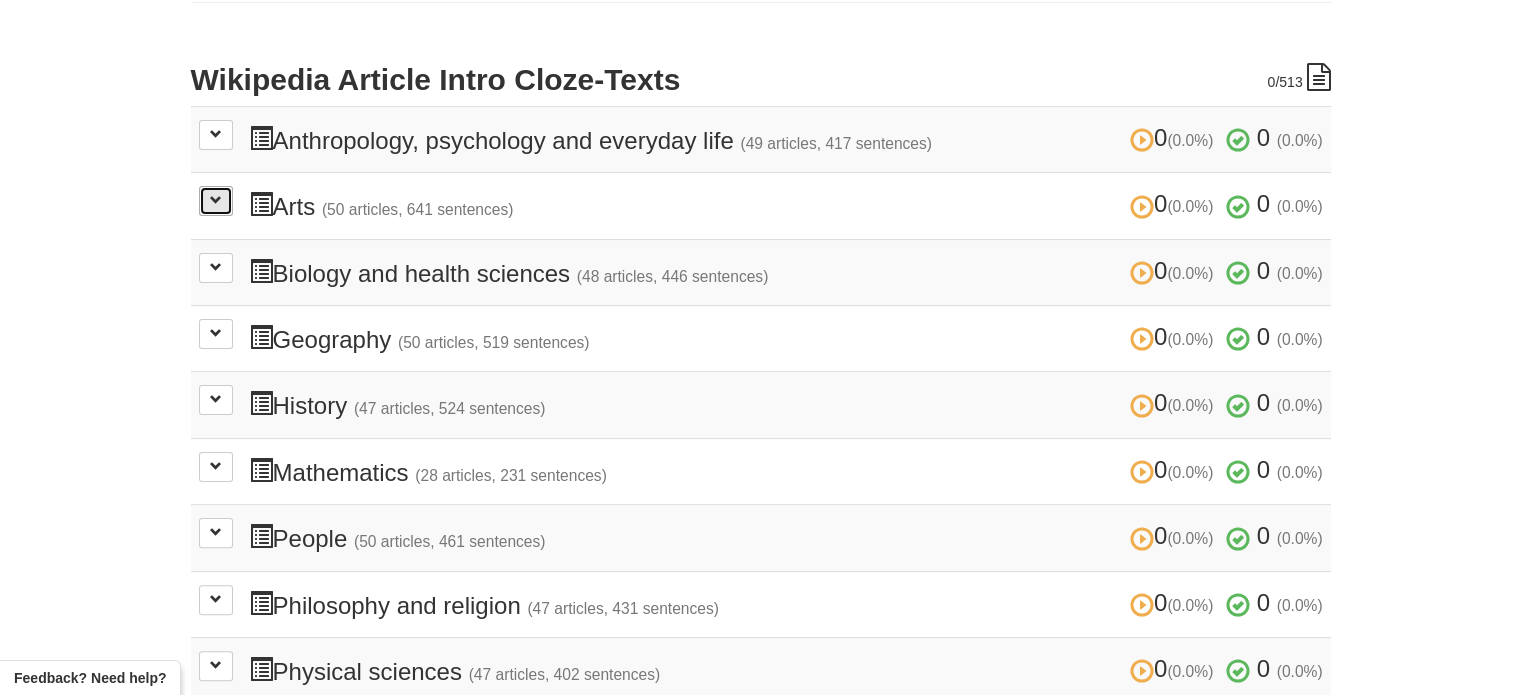 click at bounding box center (216, 200) 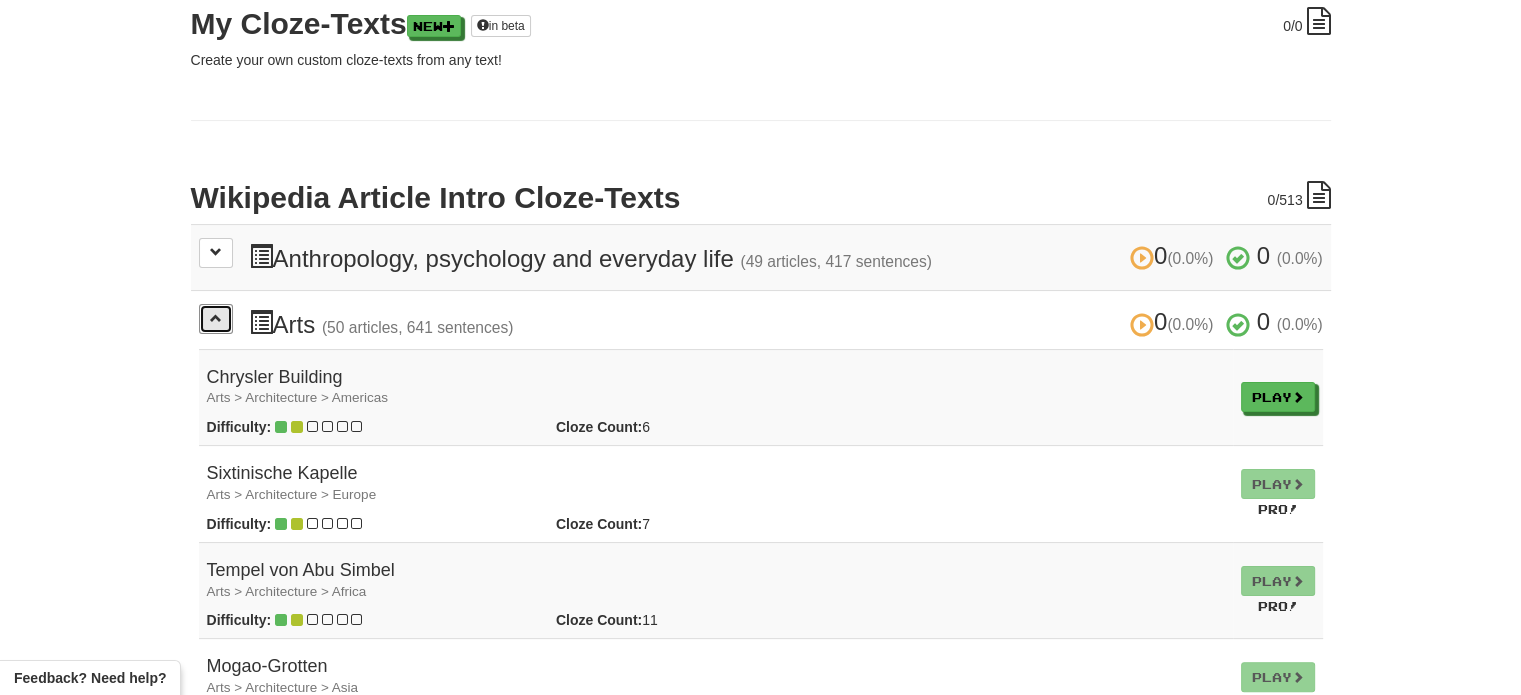 scroll, scrollTop: 0, scrollLeft: 0, axis: both 